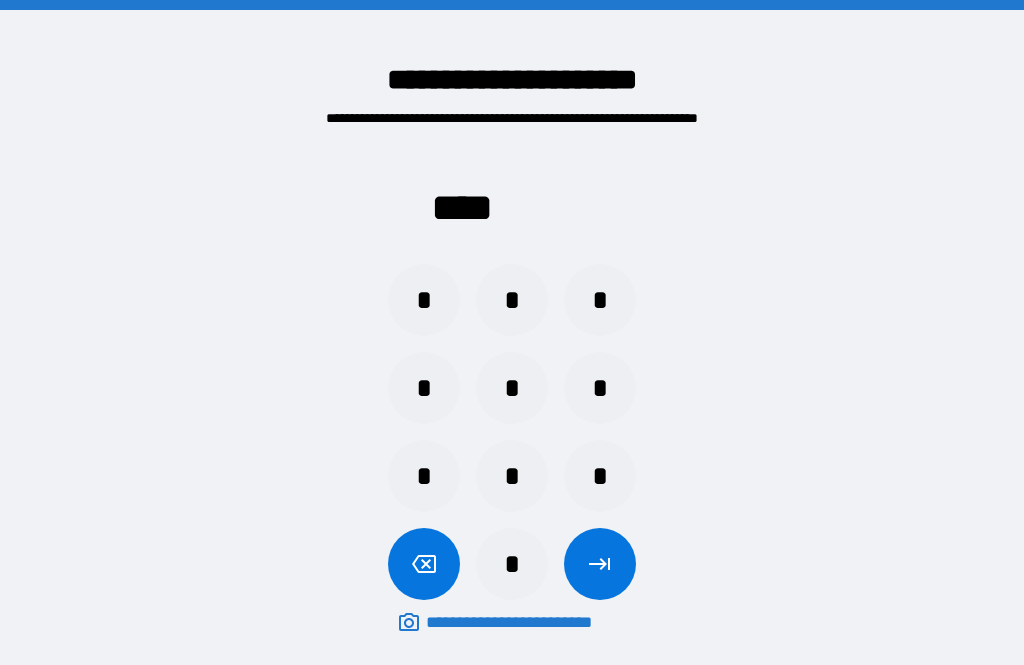 scroll, scrollTop: 71, scrollLeft: 67, axis: both 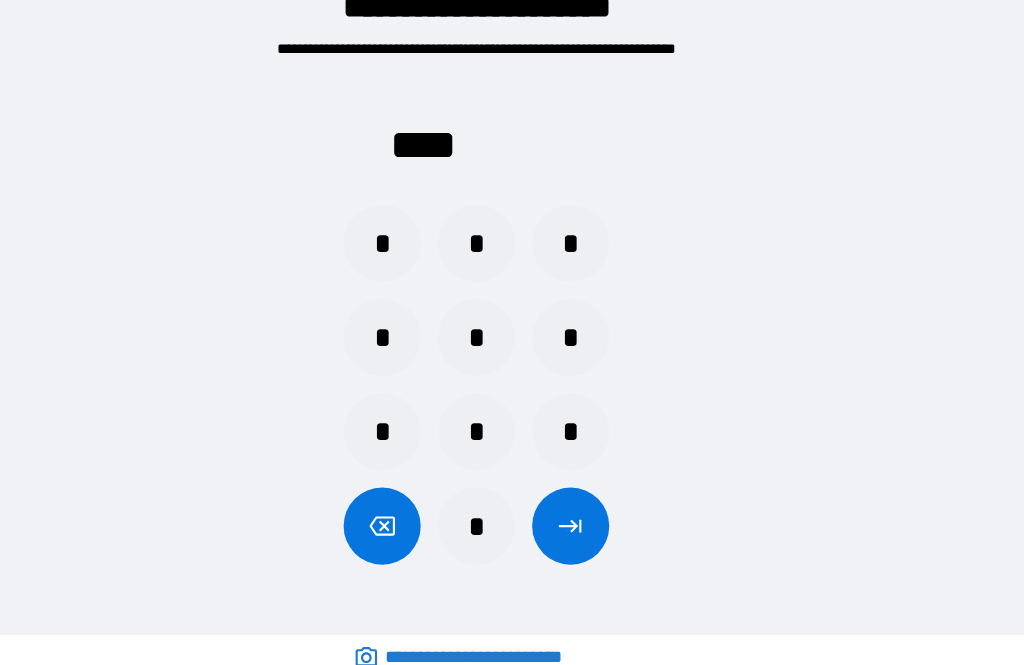 click on "*" at bounding box center (512, 412) 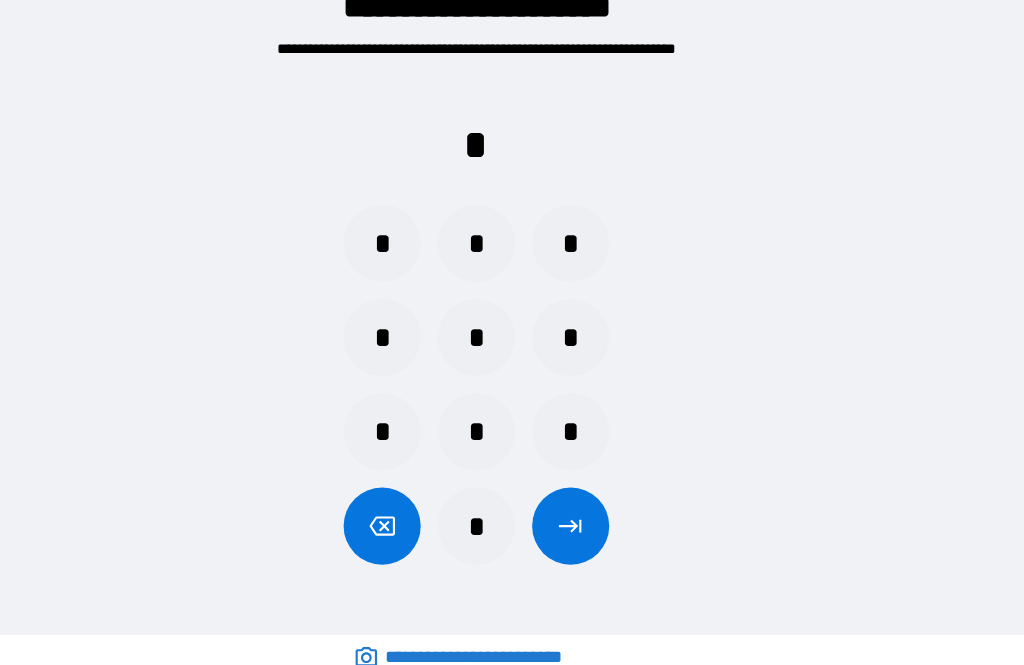 click on "*" at bounding box center [512, 412] 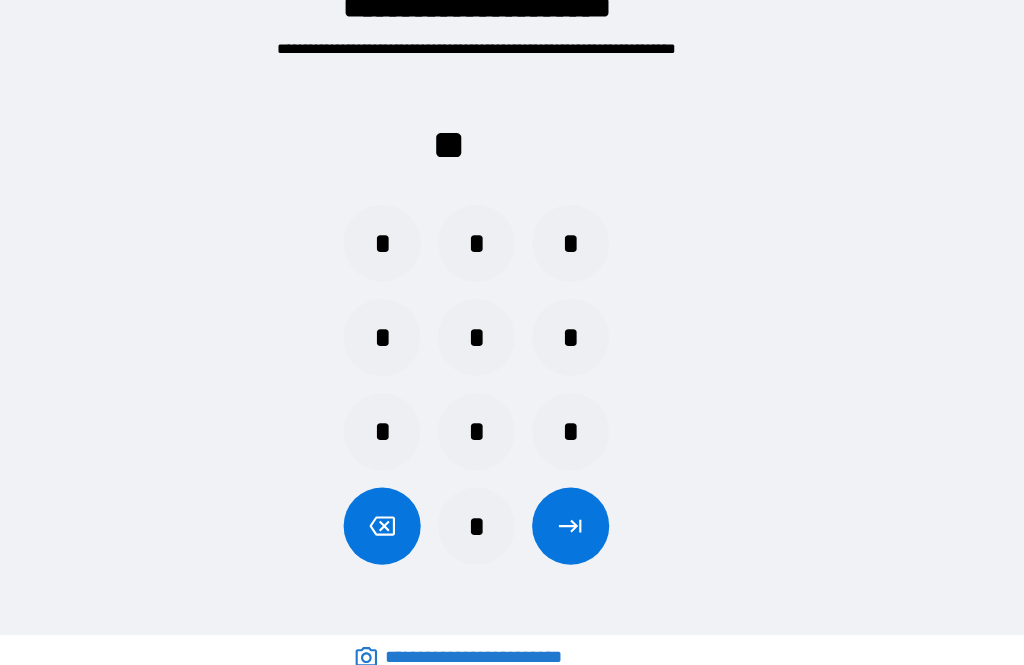 click on "*" at bounding box center (600, 412) 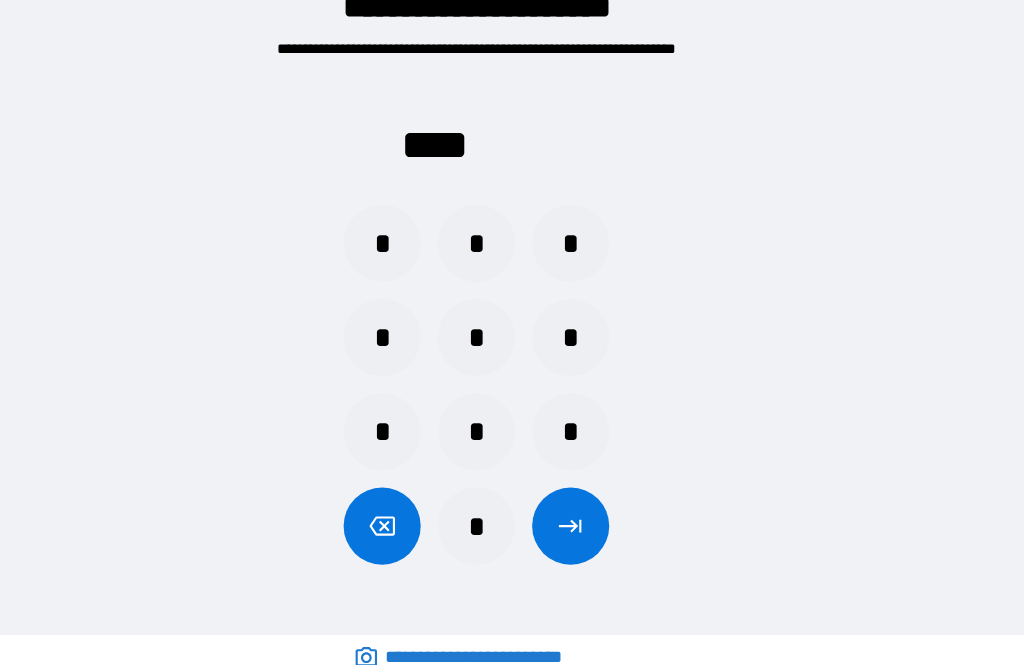 click at bounding box center [600, 500] 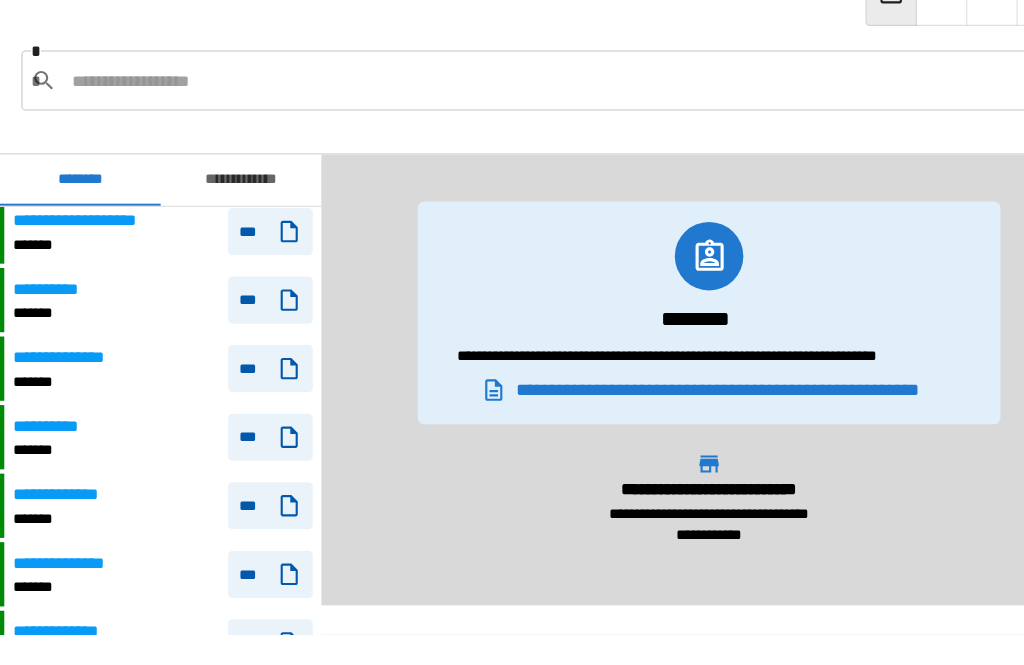 scroll, scrollTop: 746, scrollLeft: 0, axis: vertical 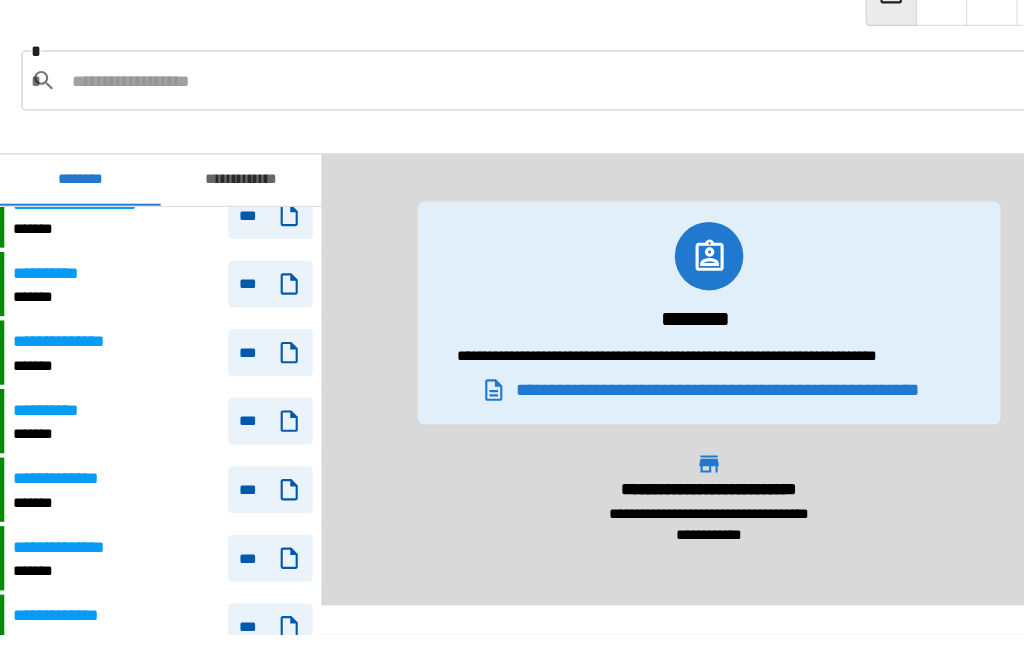click at bounding box center [525, 84] 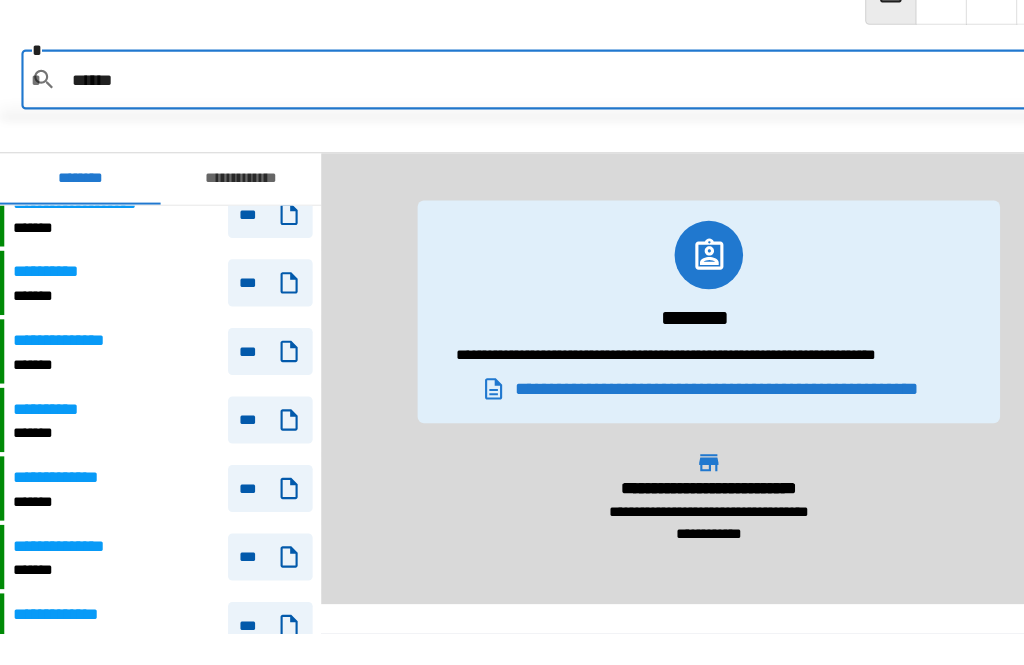 type on "*****" 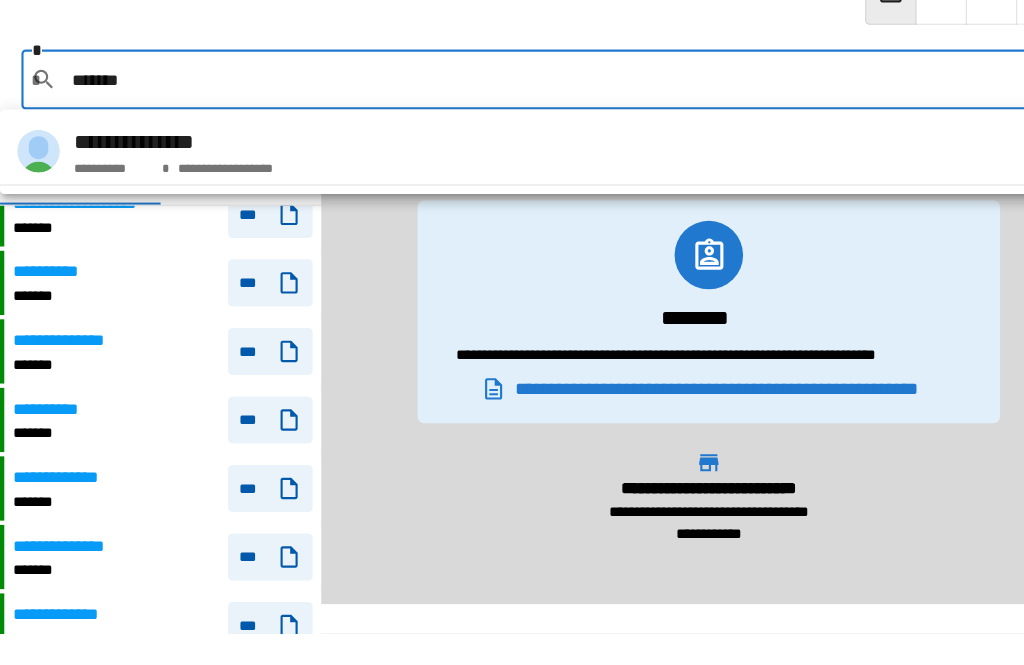click on "**********" at bounding box center (489, 151) 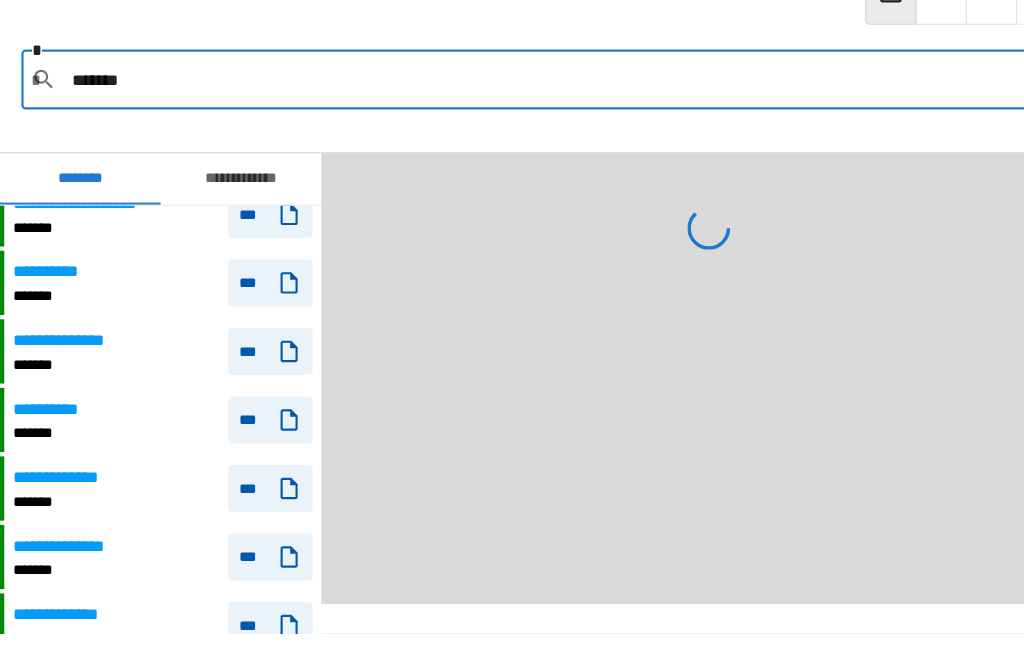 type on "**********" 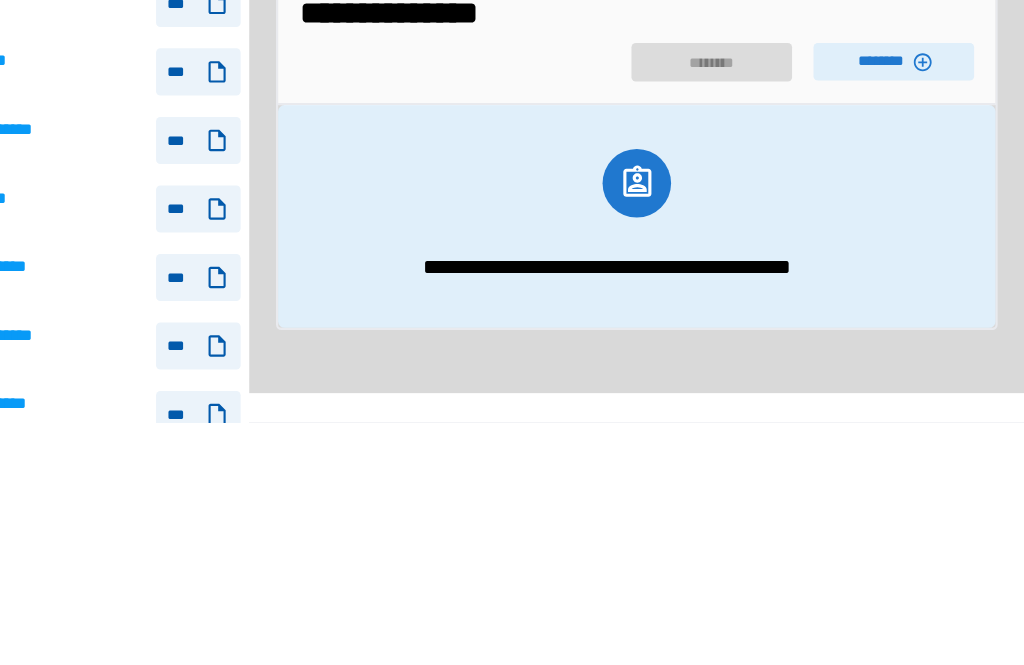 click 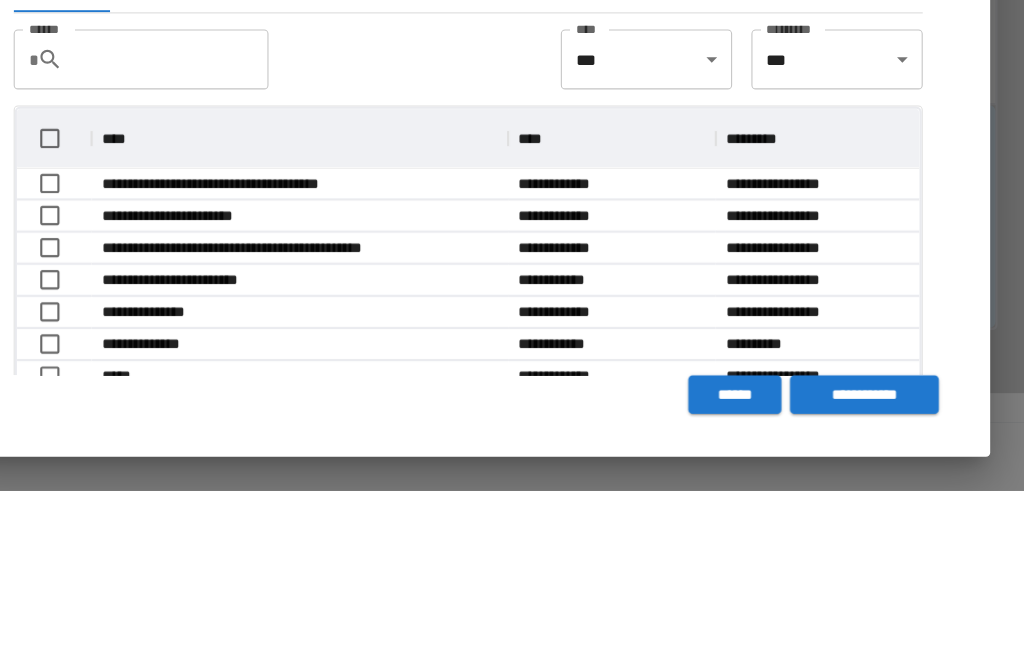 scroll, scrollTop: 64, scrollLeft: 0, axis: vertical 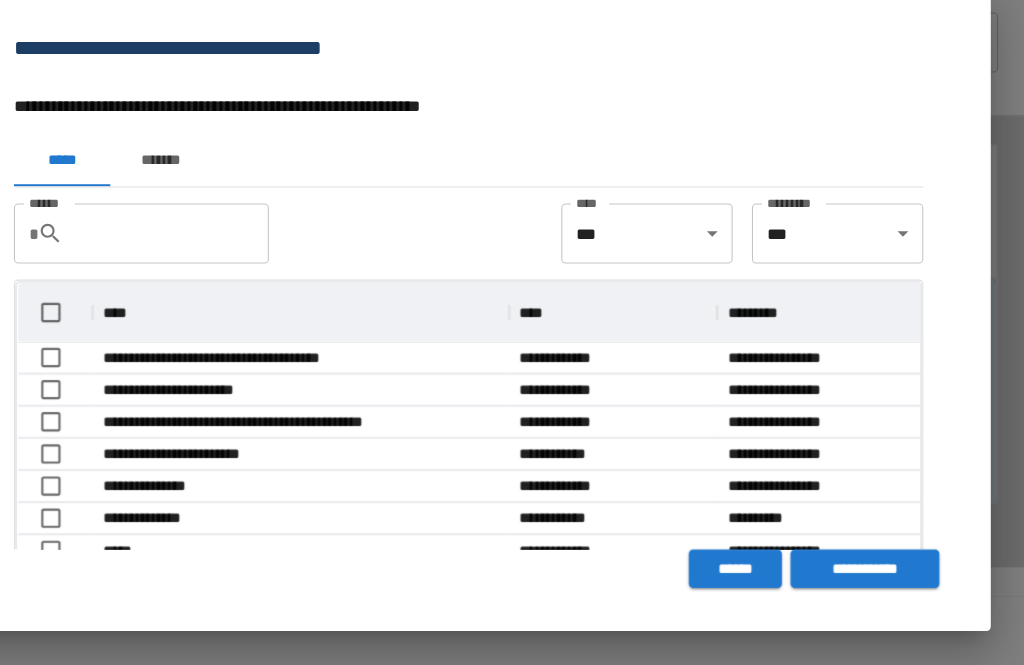click on "*******" at bounding box center (217, 194) 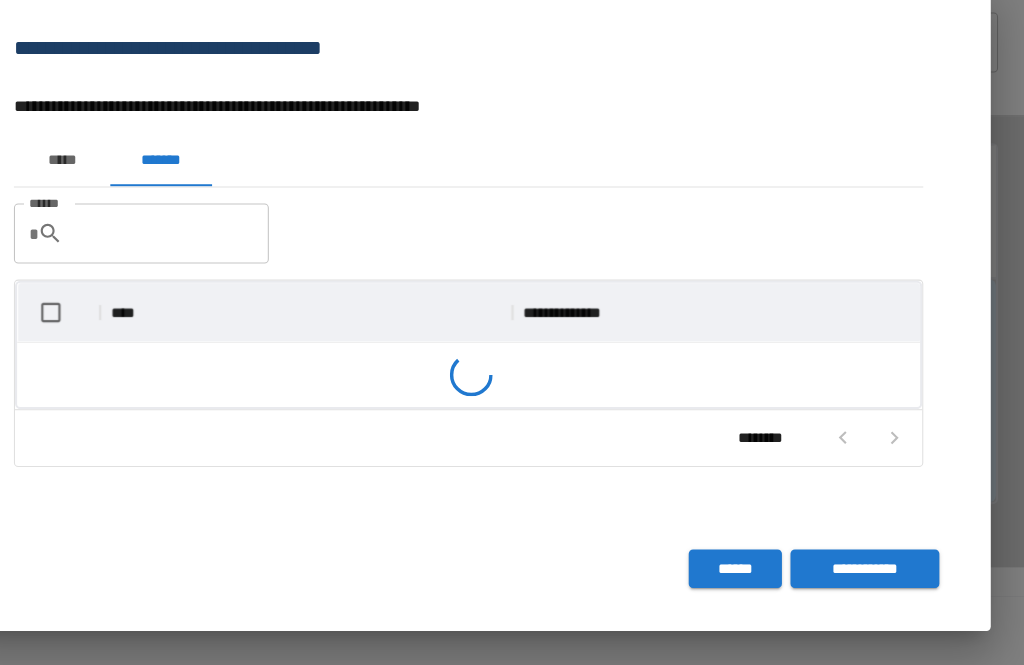scroll, scrollTop: 1, scrollLeft: 1, axis: both 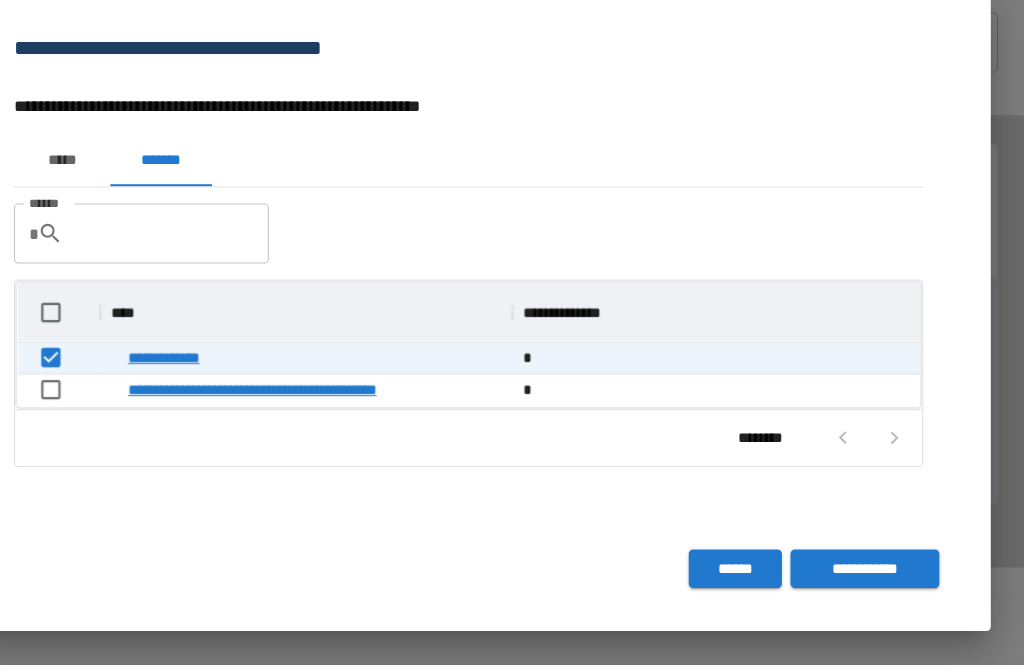 click on "**********" at bounding box center [874, 575] 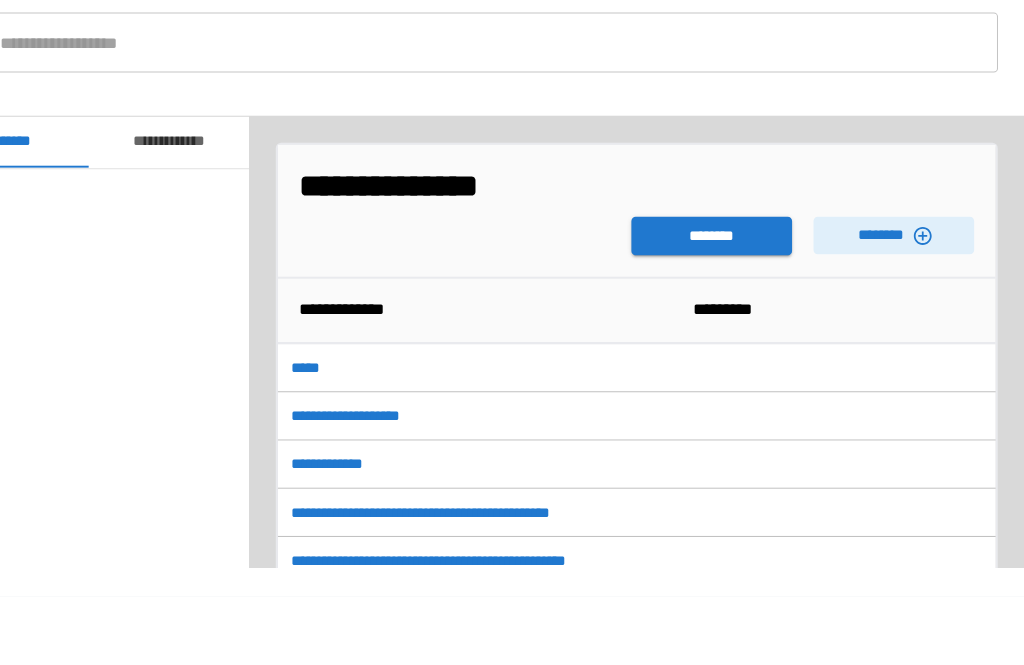 scroll, scrollTop: 840, scrollLeft: 0, axis: vertical 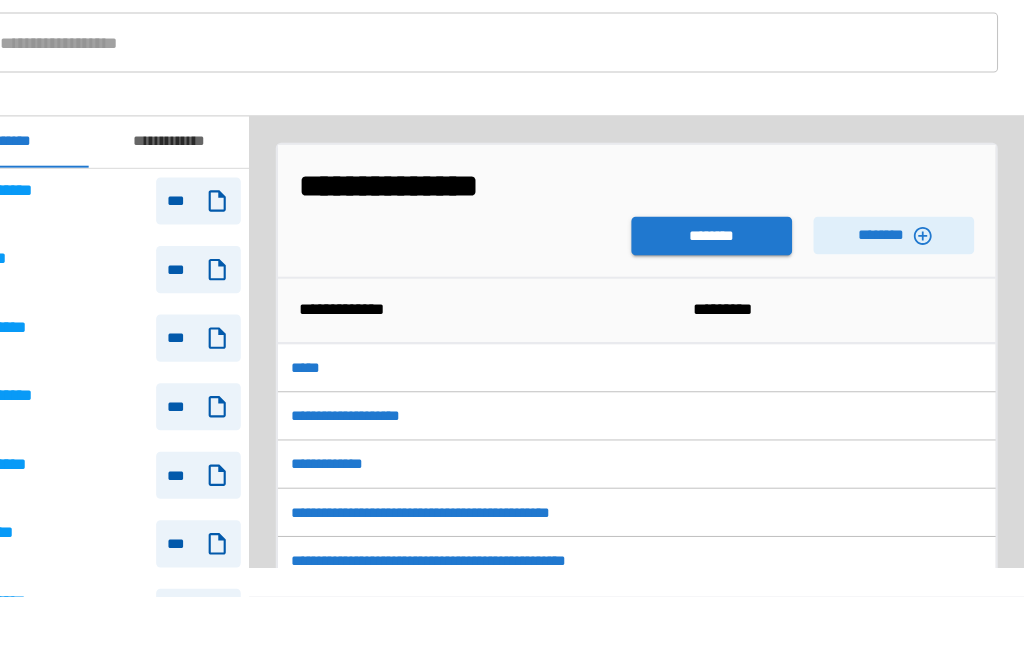 click on "********" at bounding box center [732, 265] 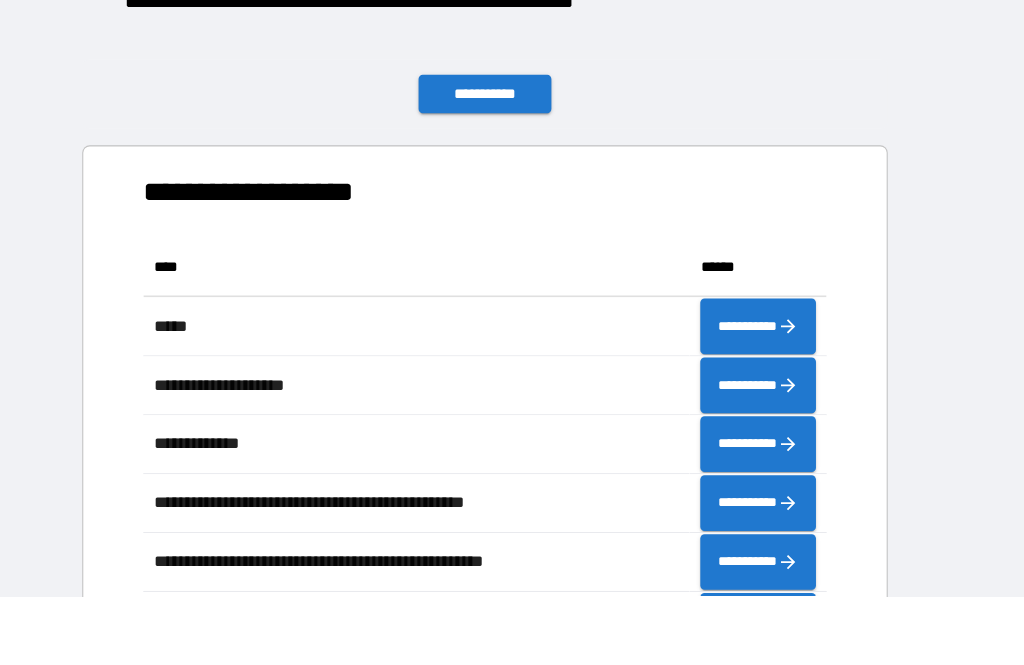 scroll, scrollTop: 386, scrollLeft: 638, axis: both 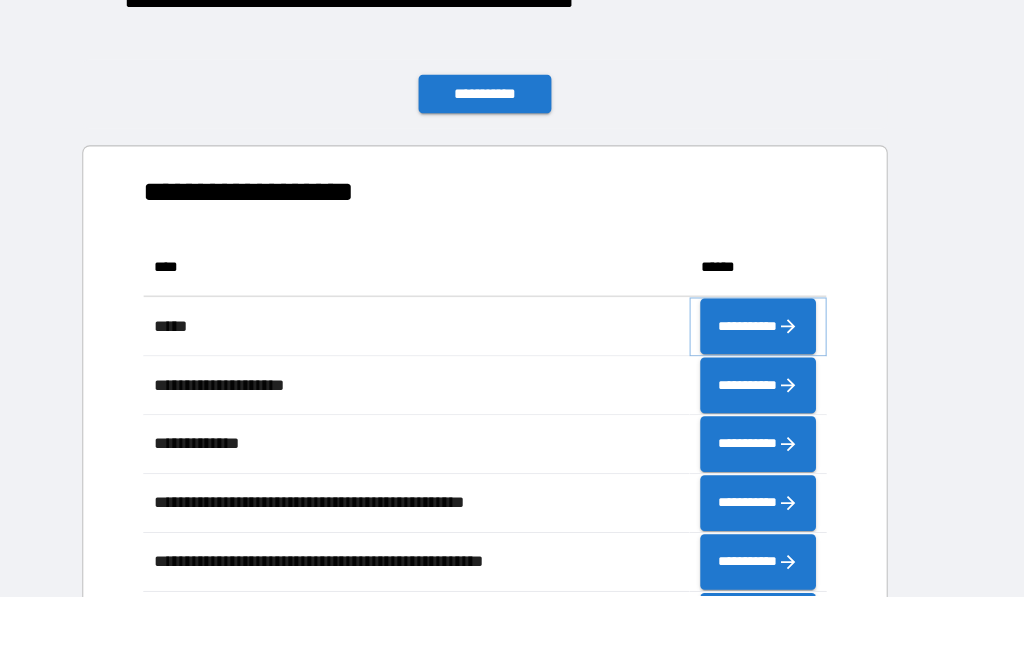 click on "**********" at bounding box center [775, 349] 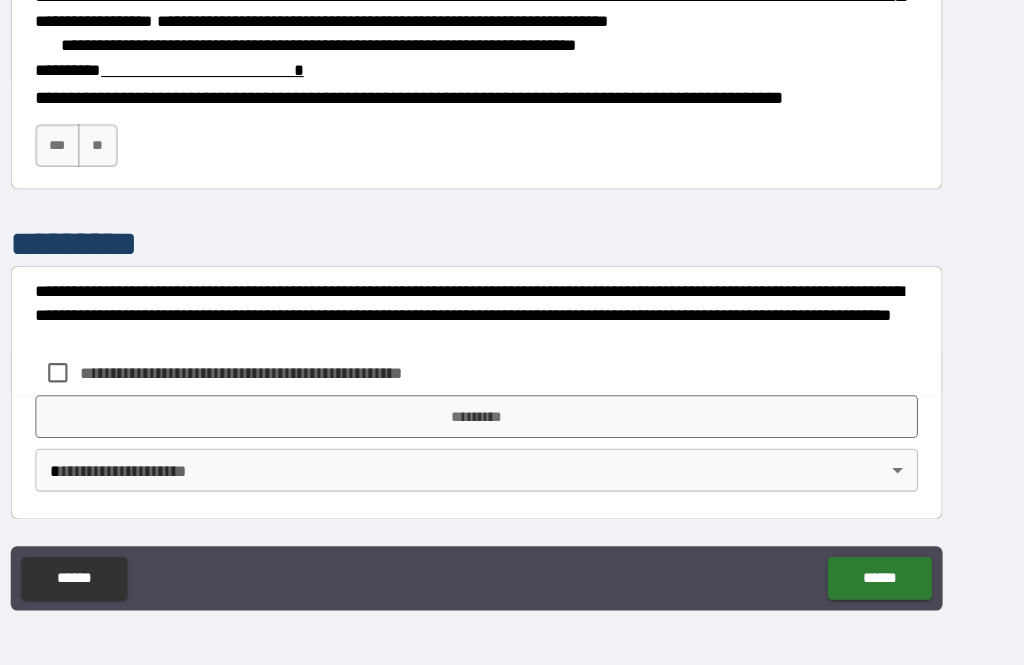 scroll, scrollTop: 2904, scrollLeft: 0, axis: vertical 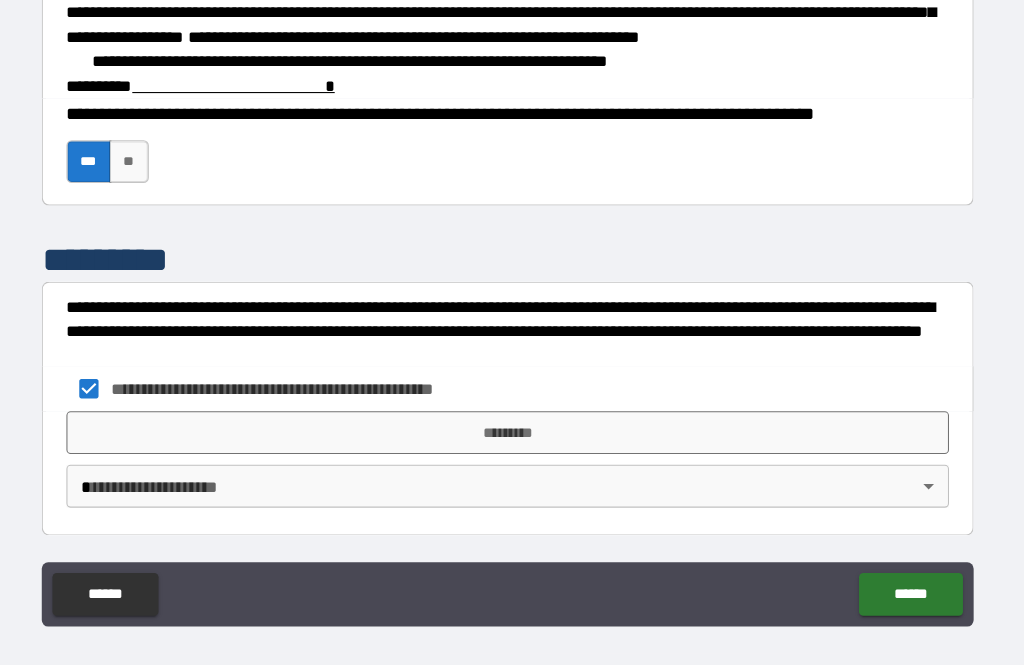 click on "*********" at bounding box center [512, 434] 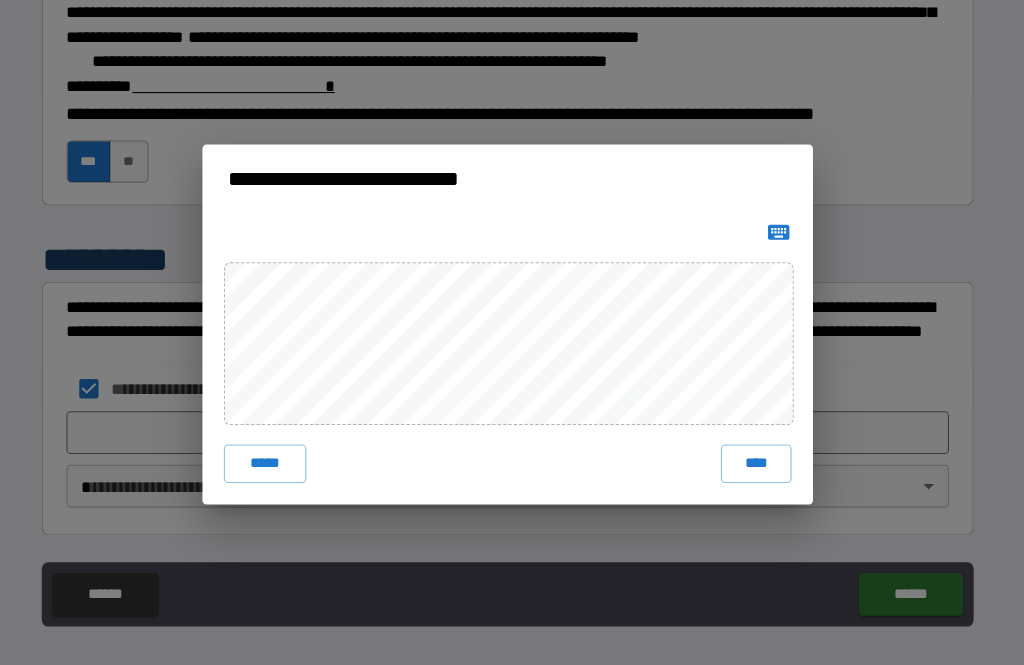click on "****" at bounding box center (744, 463) 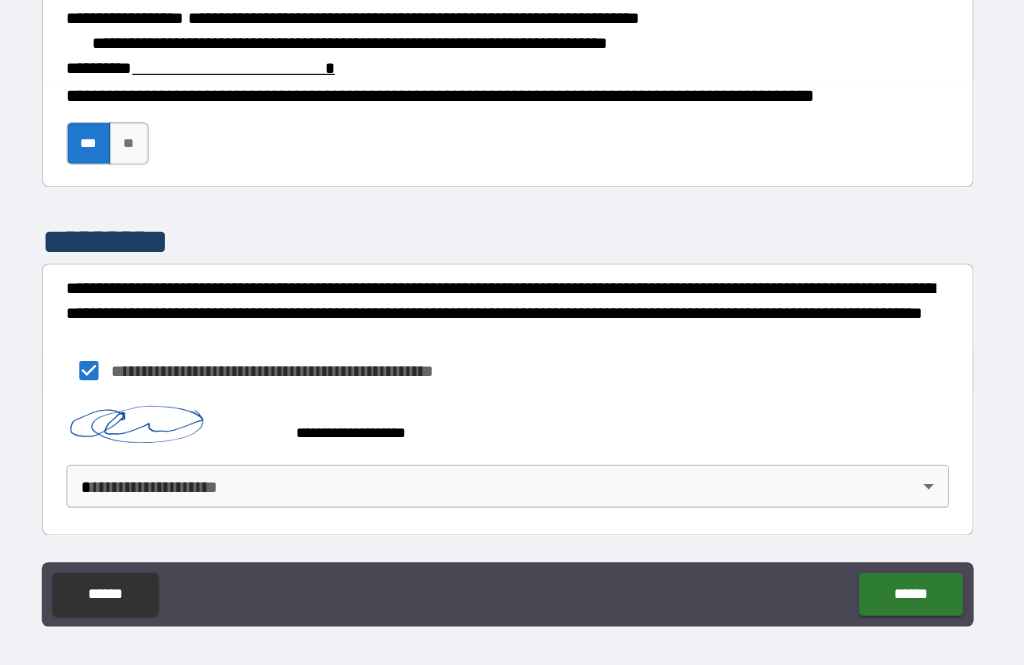 click on "******" at bounding box center [888, 585] 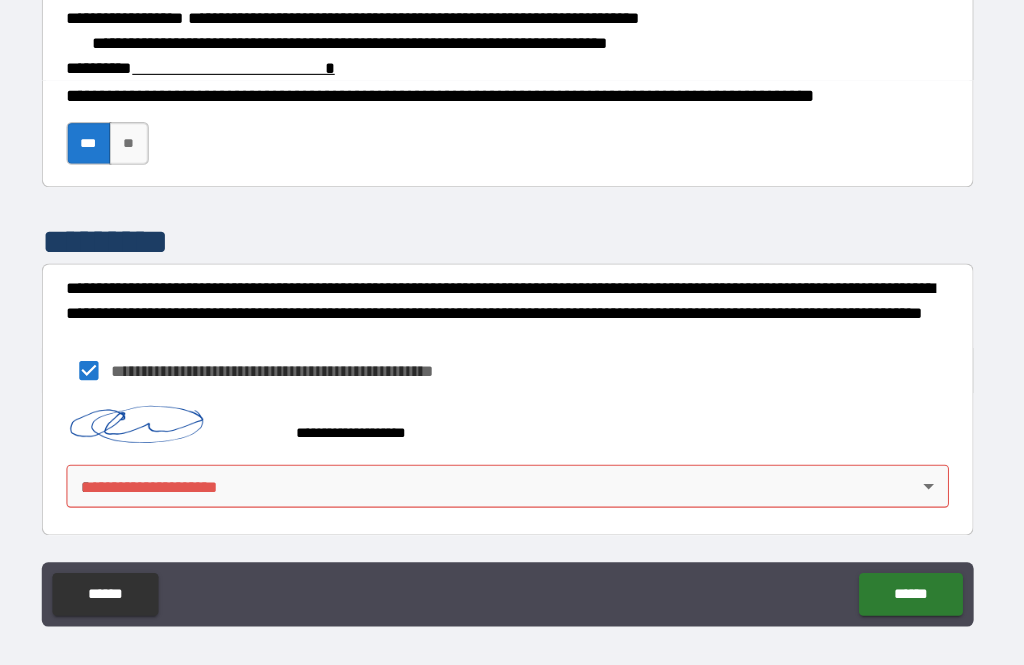 scroll, scrollTop: 3094, scrollLeft: 0, axis: vertical 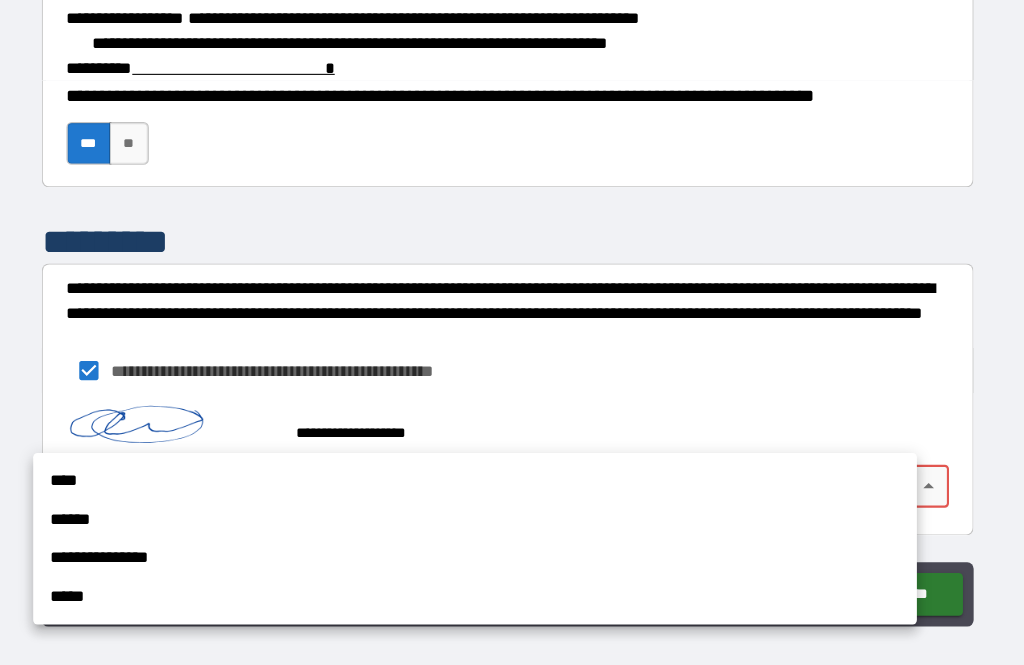 click on "****" at bounding box center (481, 479) 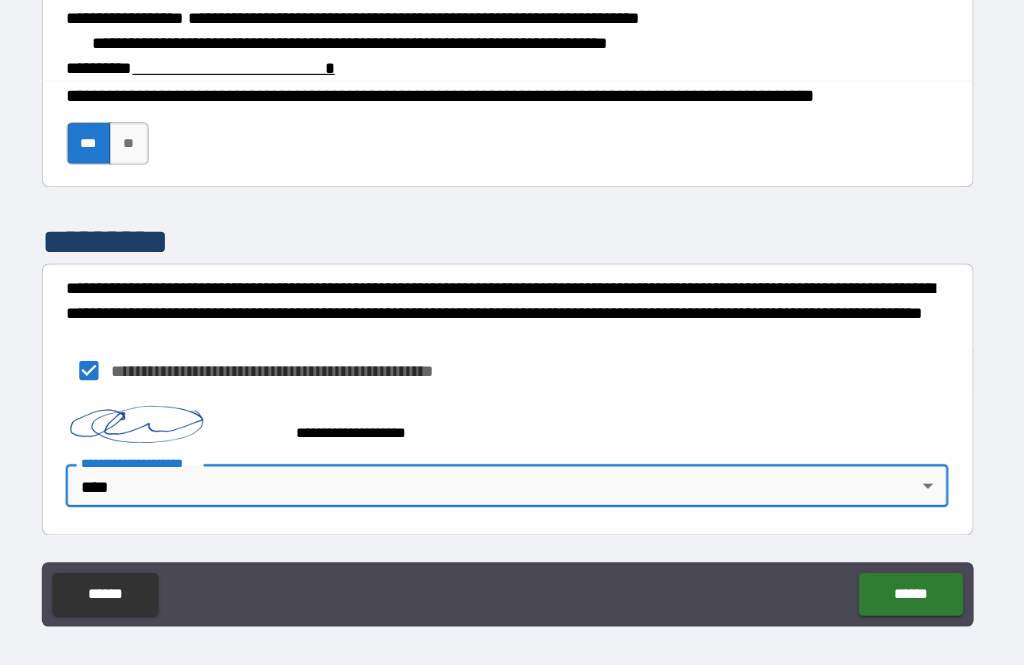 click on "******" at bounding box center (888, 585) 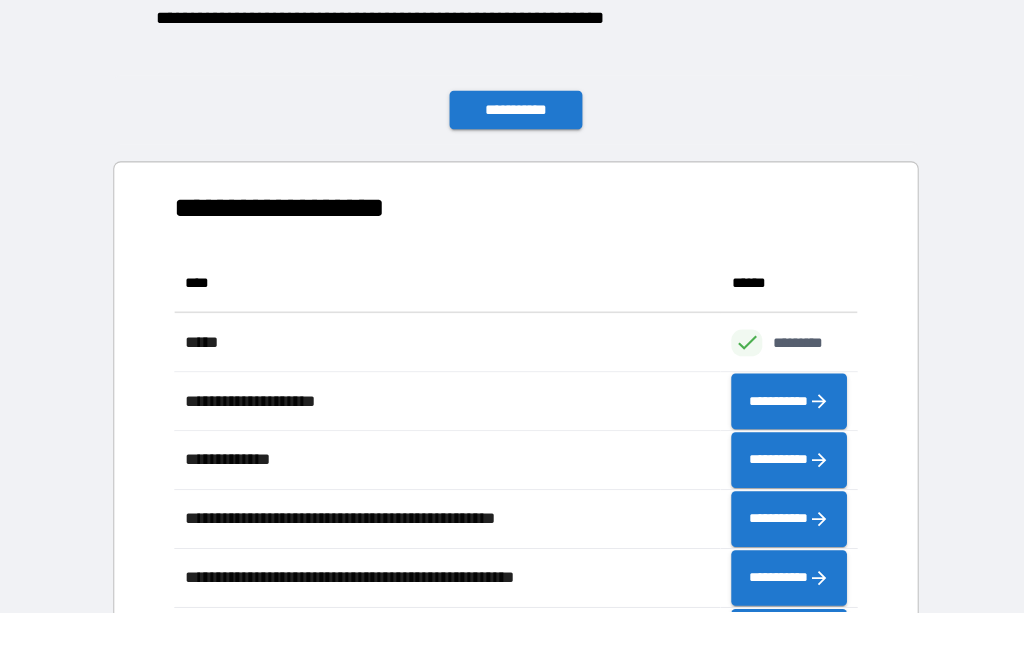 scroll, scrollTop: 386, scrollLeft: 638, axis: both 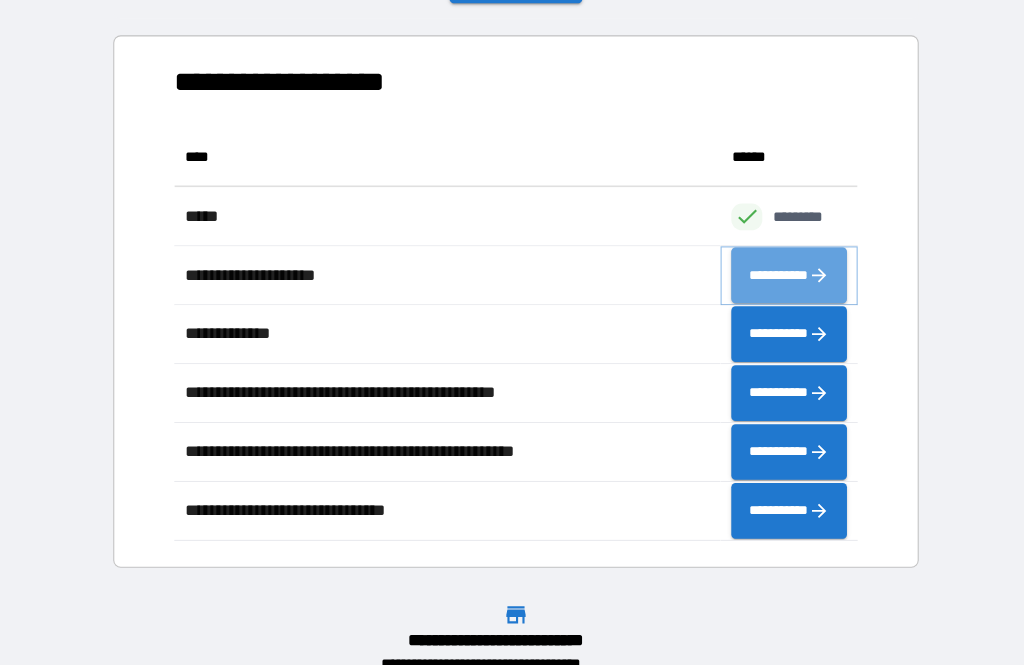 click on "**********" at bounding box center [775, 287] 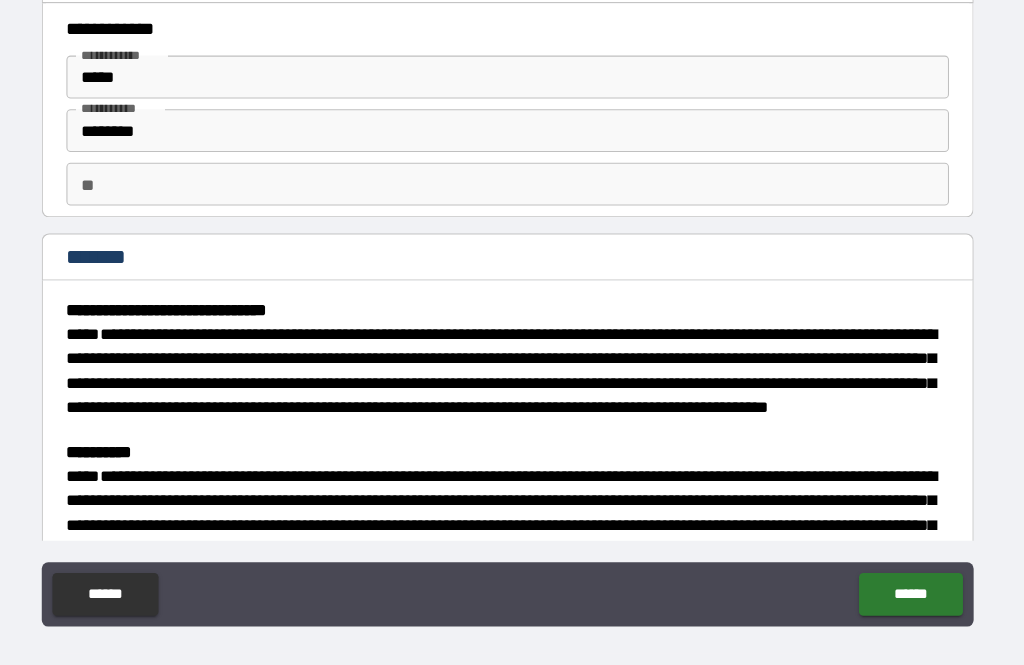 click on "******" at bounding box center (888, 585) 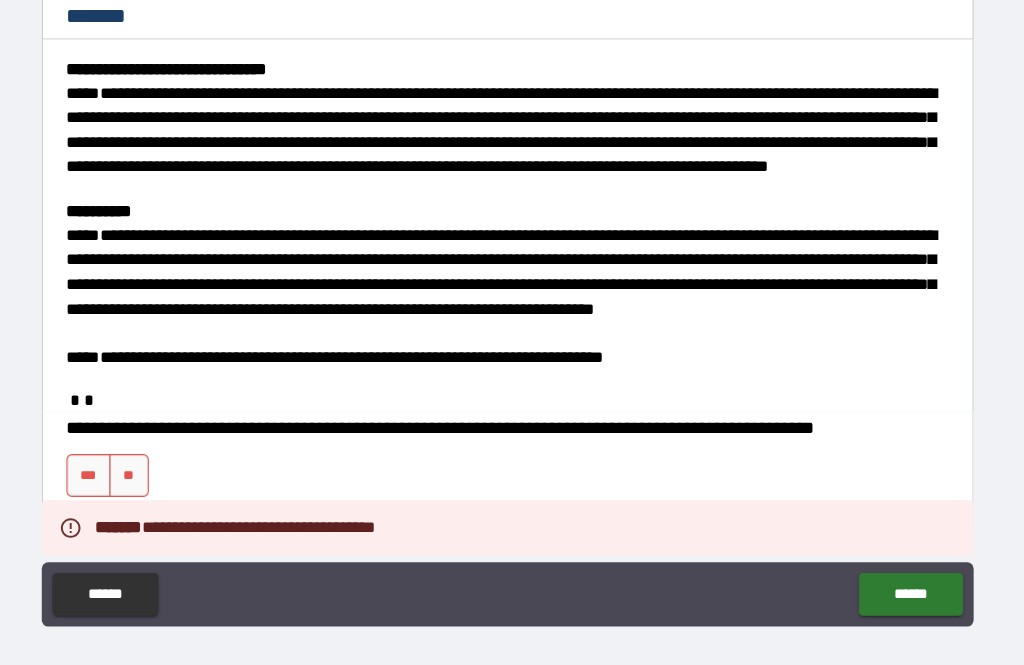 scroll, scrollTop: 224, scrollLeft: 0, axis: vertical 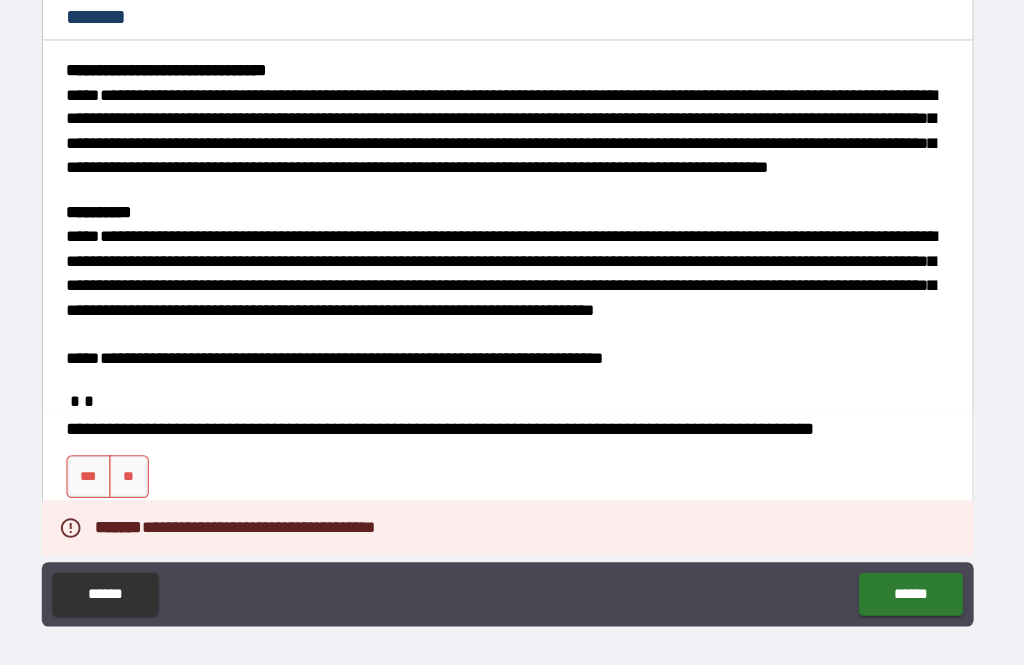 click on "***" at bounding box center (121, 475) 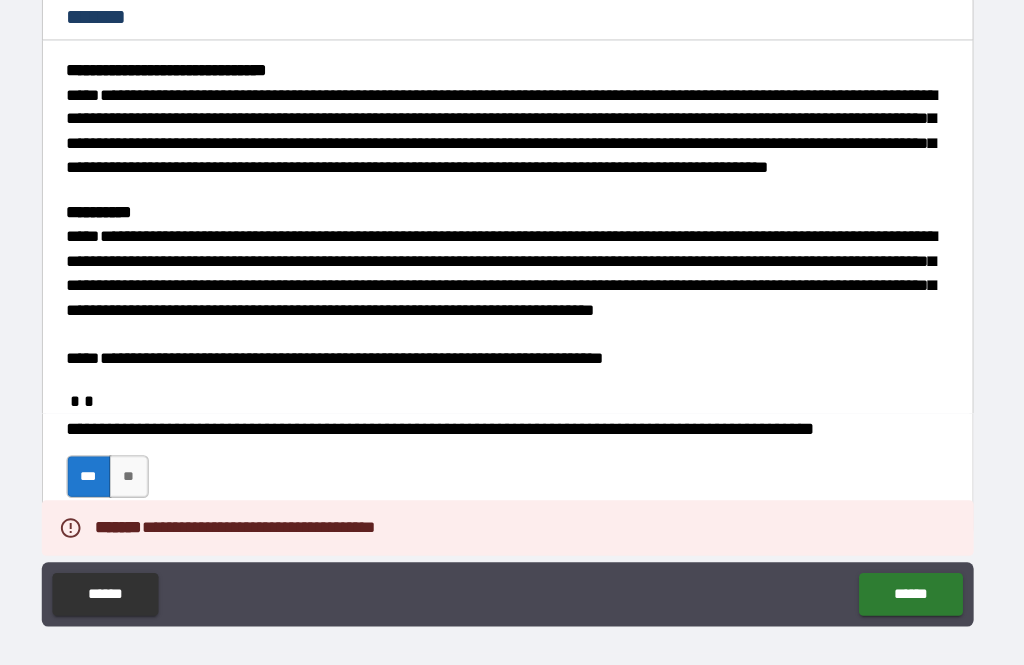 click on "******" at bounding box center [888, 585] 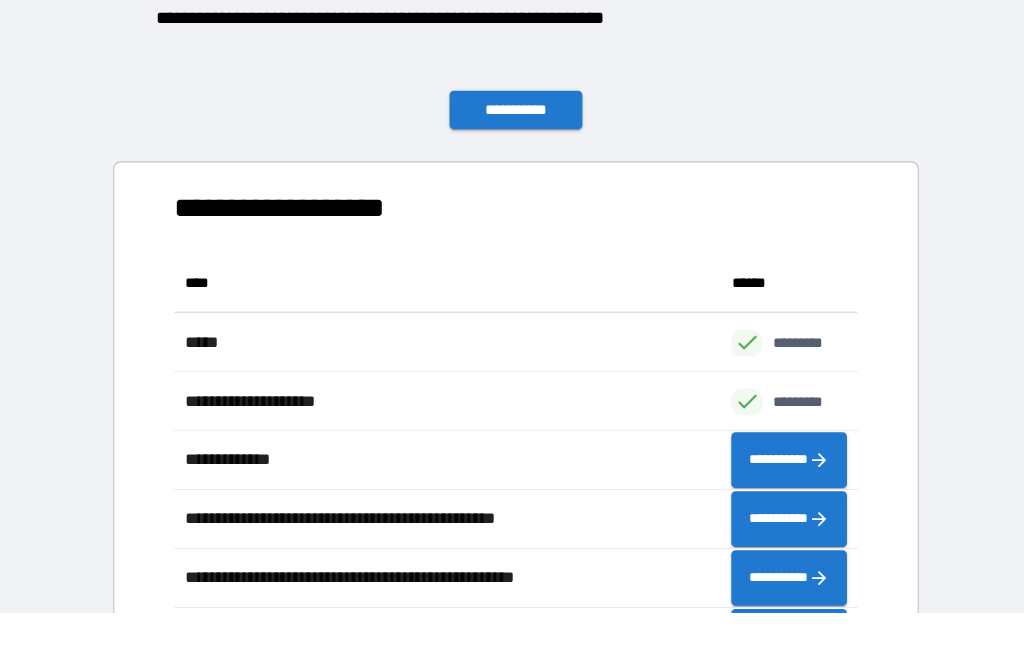scroll, scrollTop: 386, scrollLeft: 638, axis: both 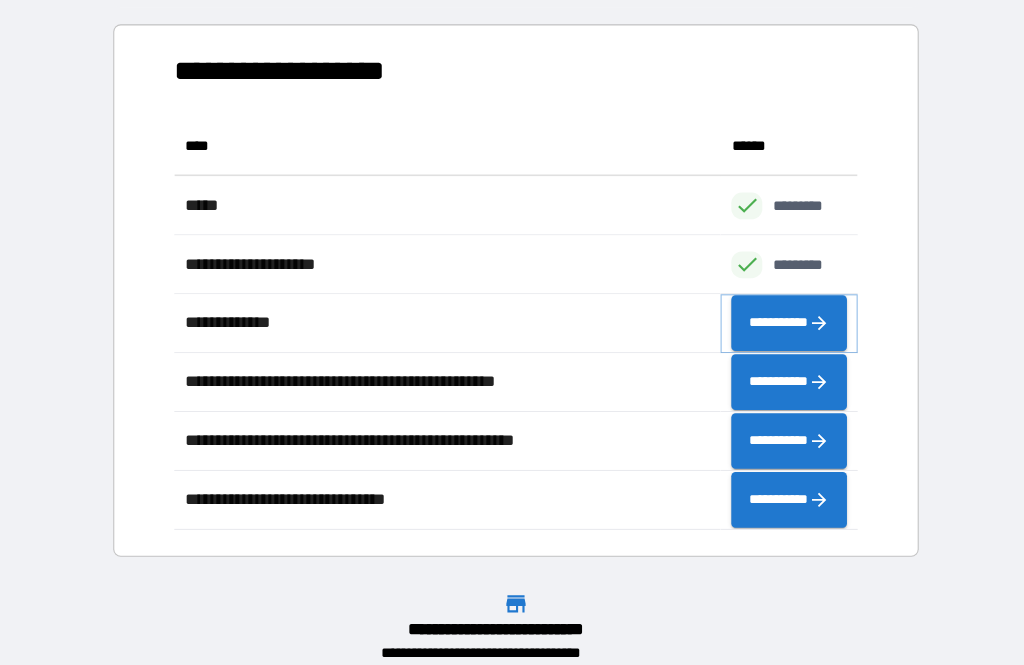 click on "**********" at bounding box center [775, 332] 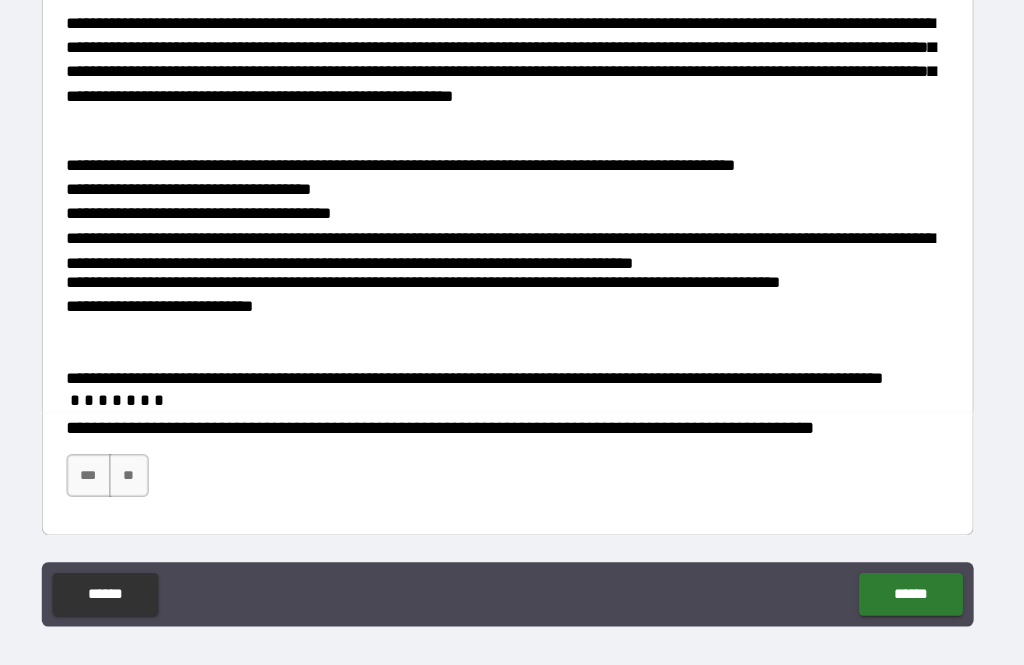 scroll, scrollTop: 422, scrollLeft: 0, axis: vertical 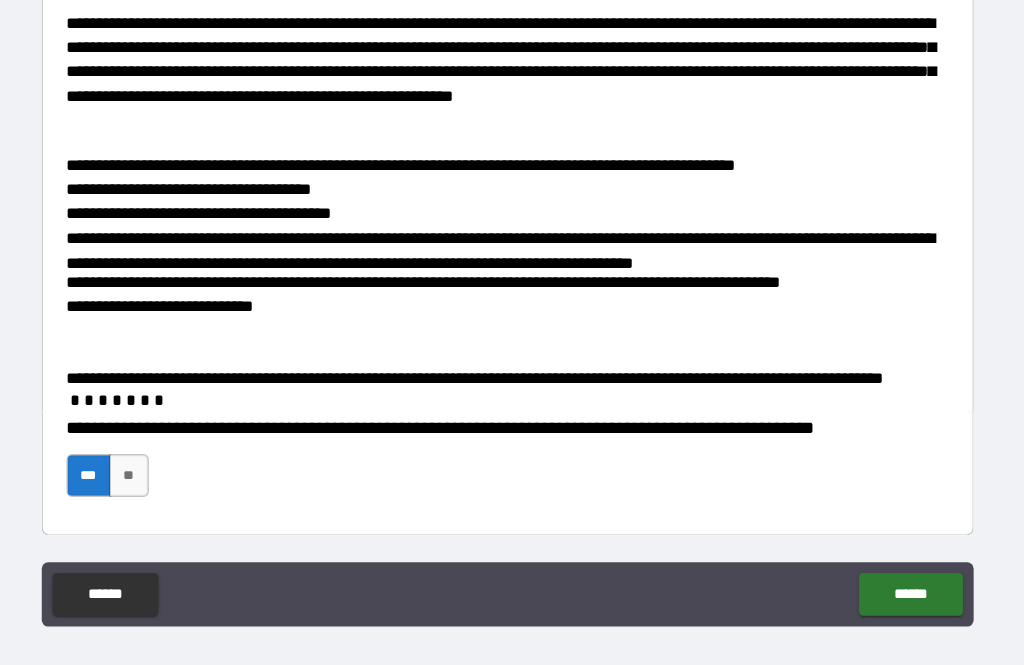 click on "******" at bounding box center (888, 585) 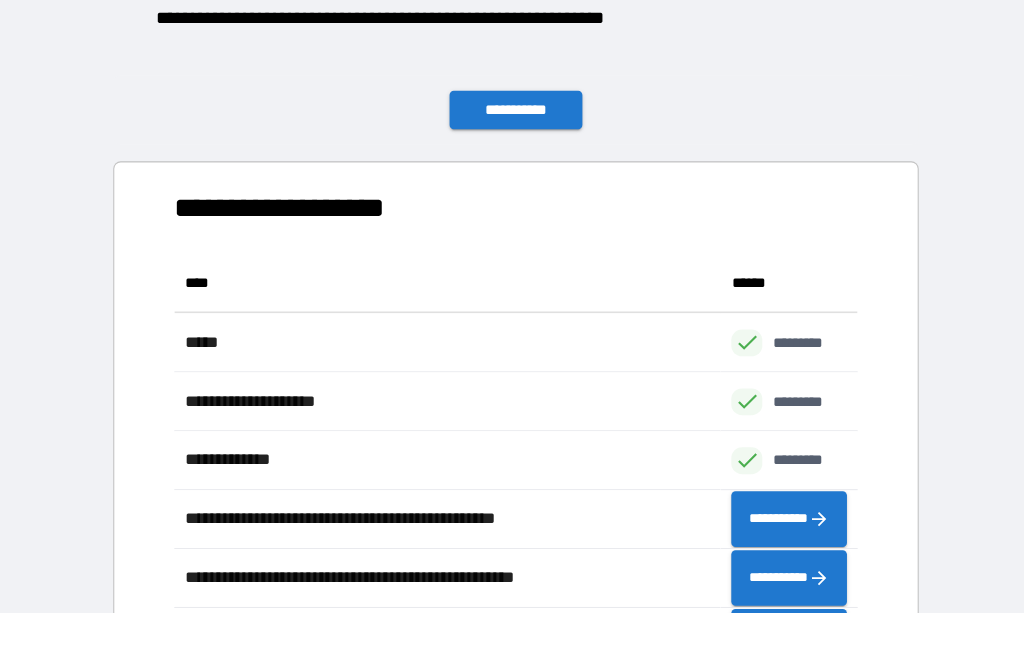 scroll, scrollTop: 1, scrollLeft: 1, axis: both 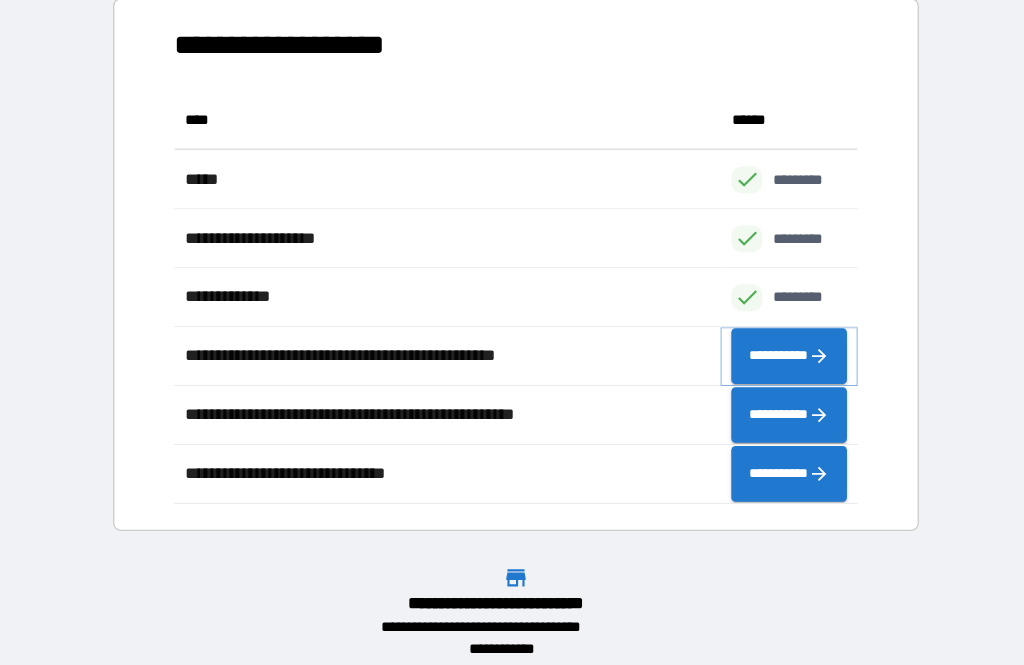 click on "**********" at bounding box center (775, 363) 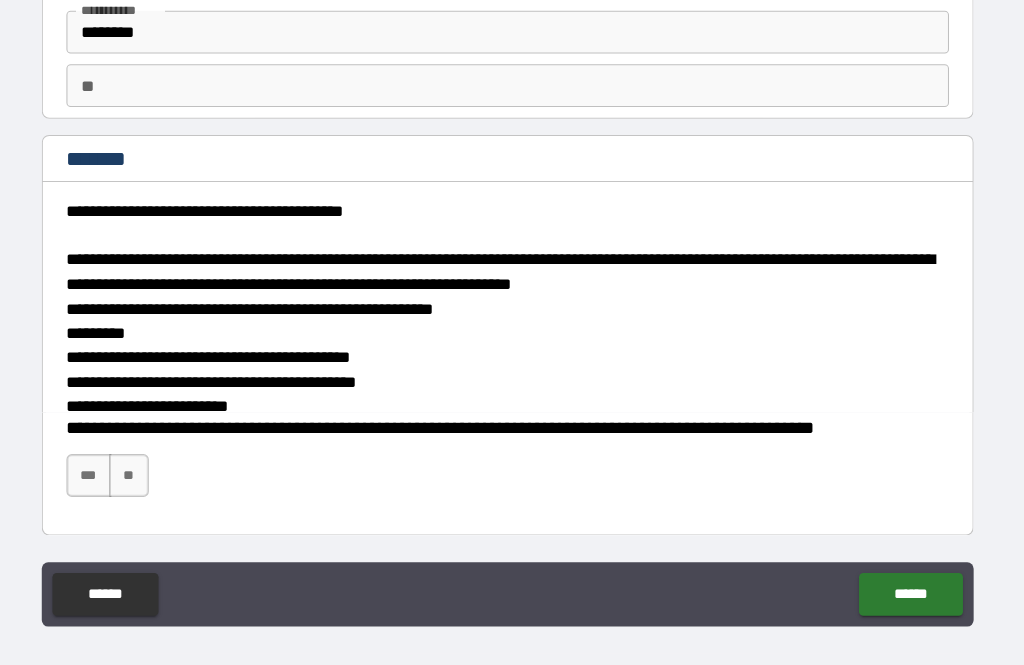 scroll, scrollTop: 92, scrollLeft: 0, axis: vertical 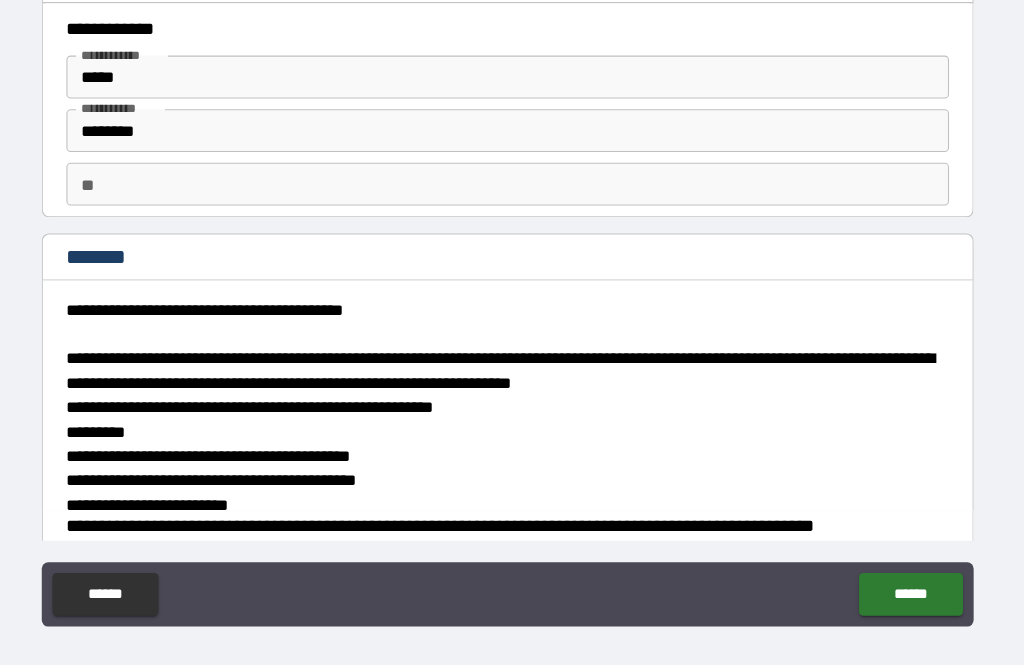 click on "******" at bounding box center (888, 585) 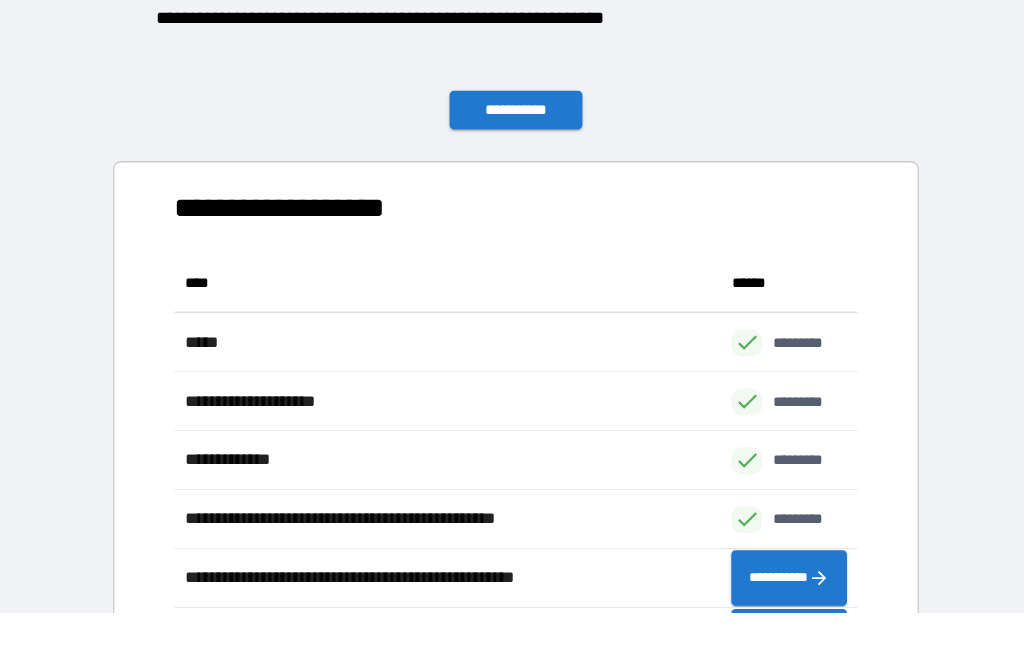 scroll, scrollTop: 386, scrollLeft: 638, axis: both 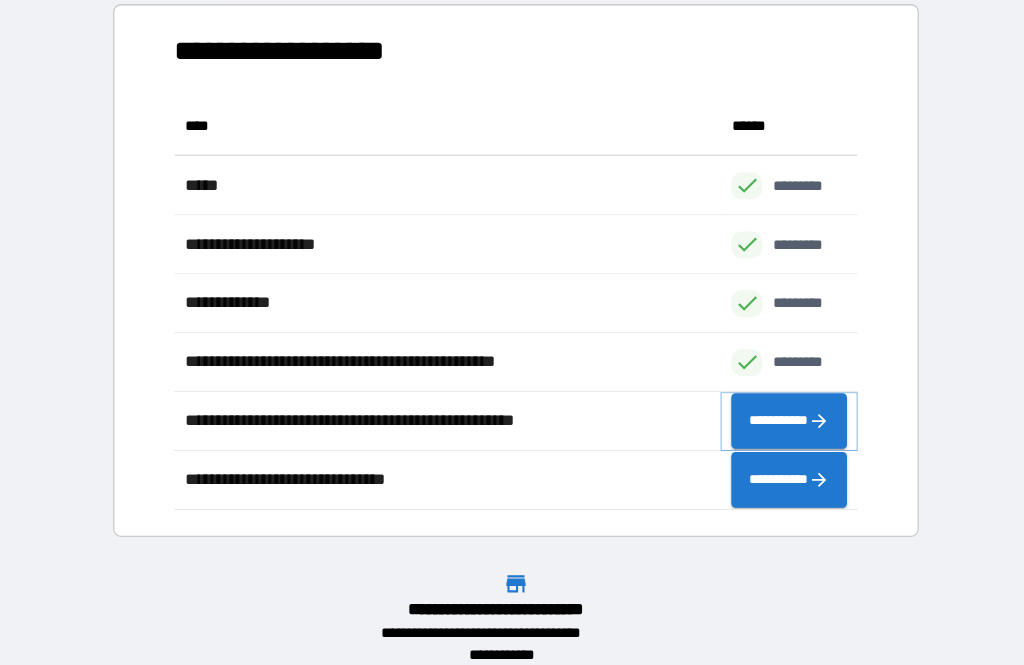 click on "**********" at bounding box center [775, 423] 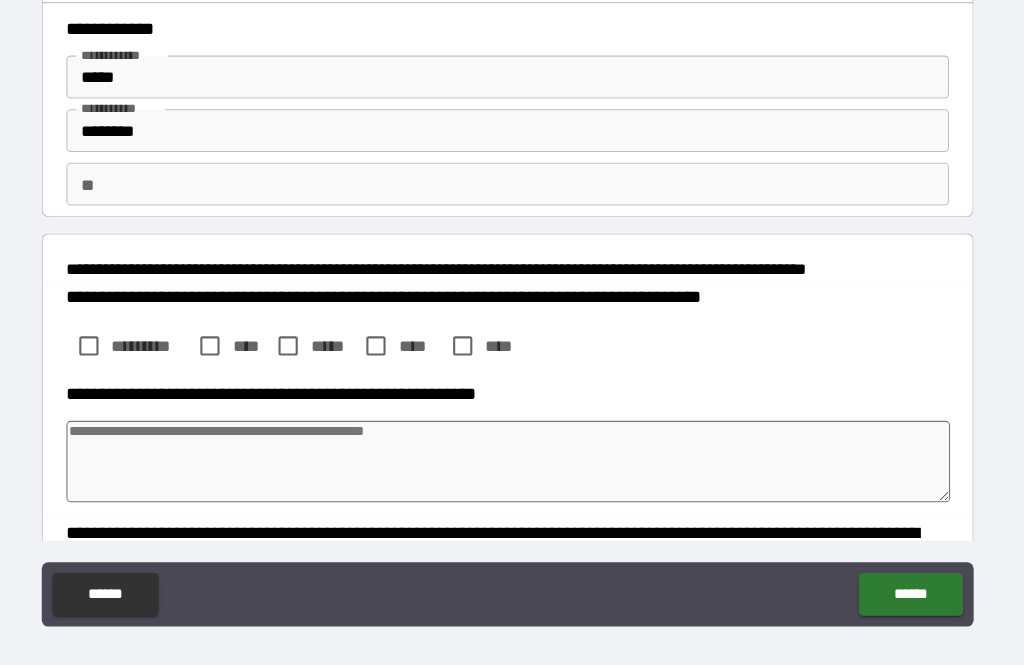 type on "*" 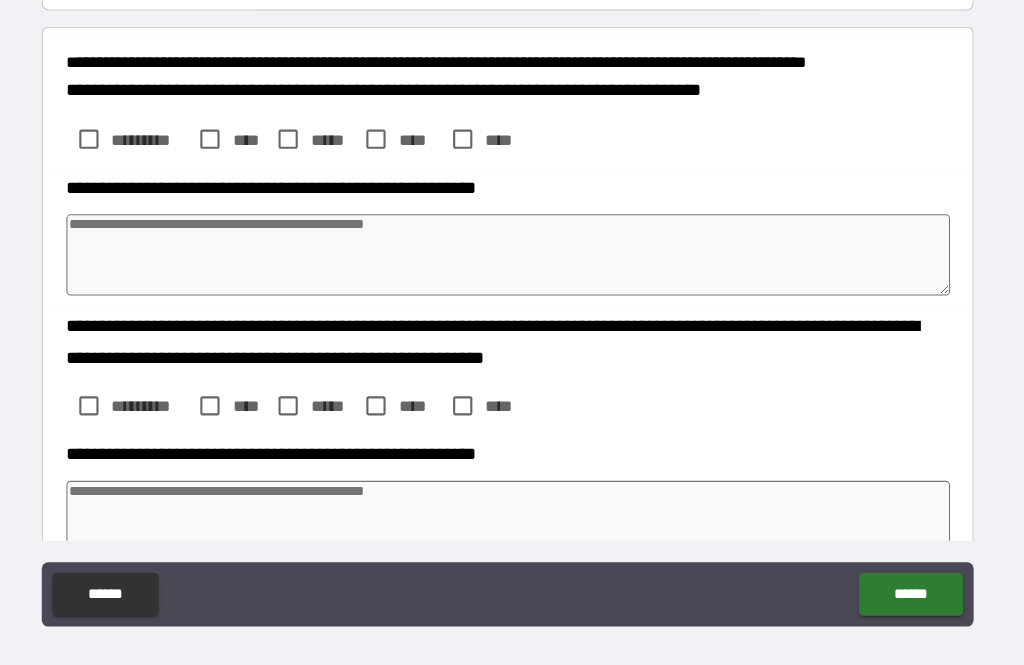 scroll, scrollTop: 194, scrollLeft: 0, axis: vertical 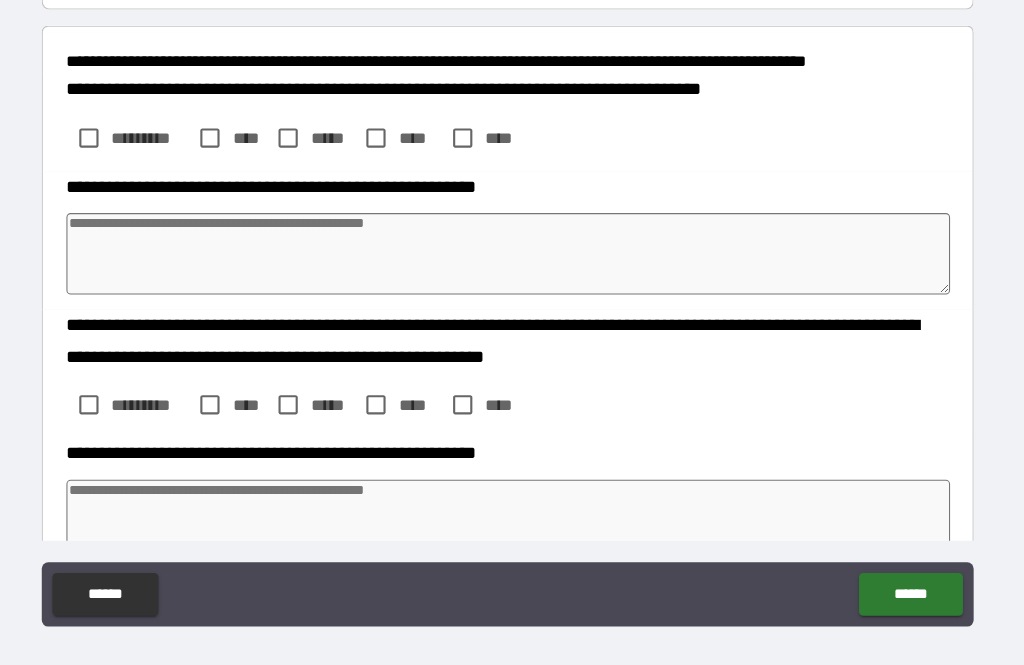 type on "*" 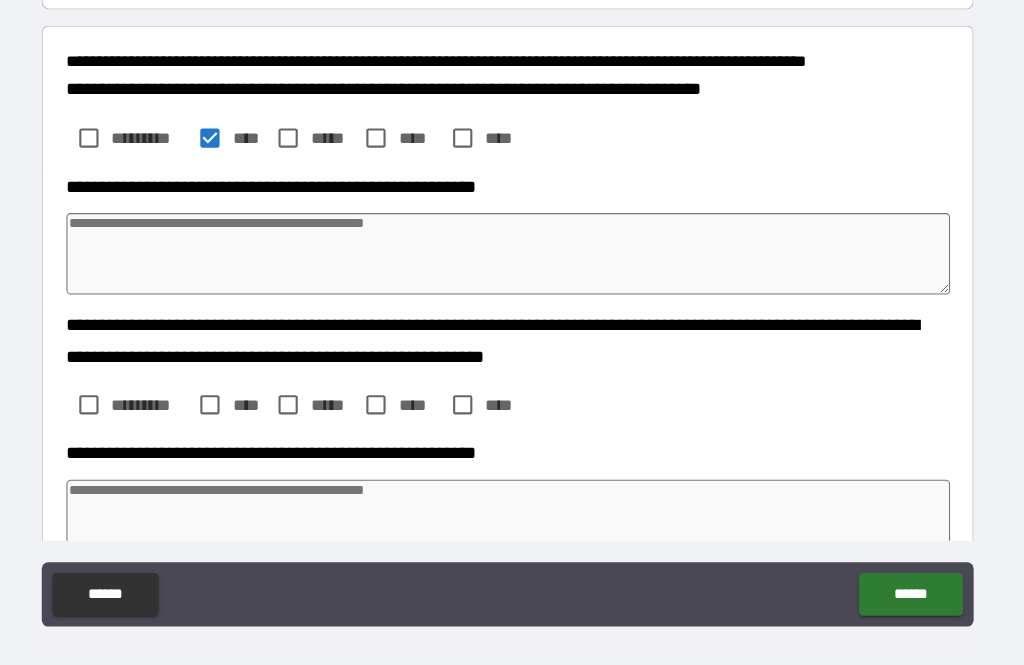 type on "*" 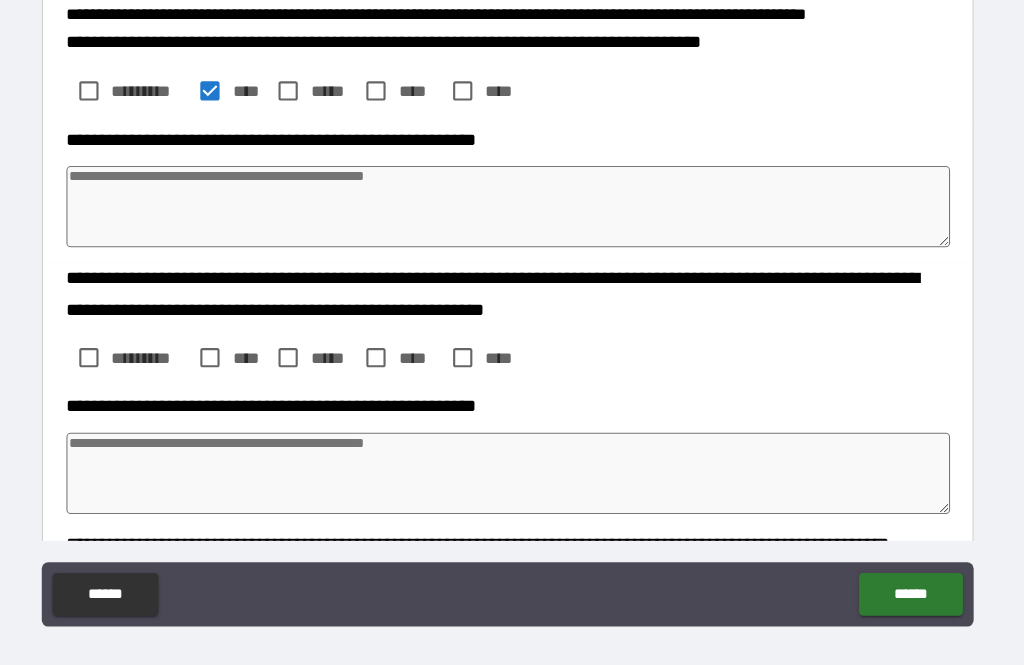 scroll, scrollTop: 241, scrollLeft: 0, axis: vertical 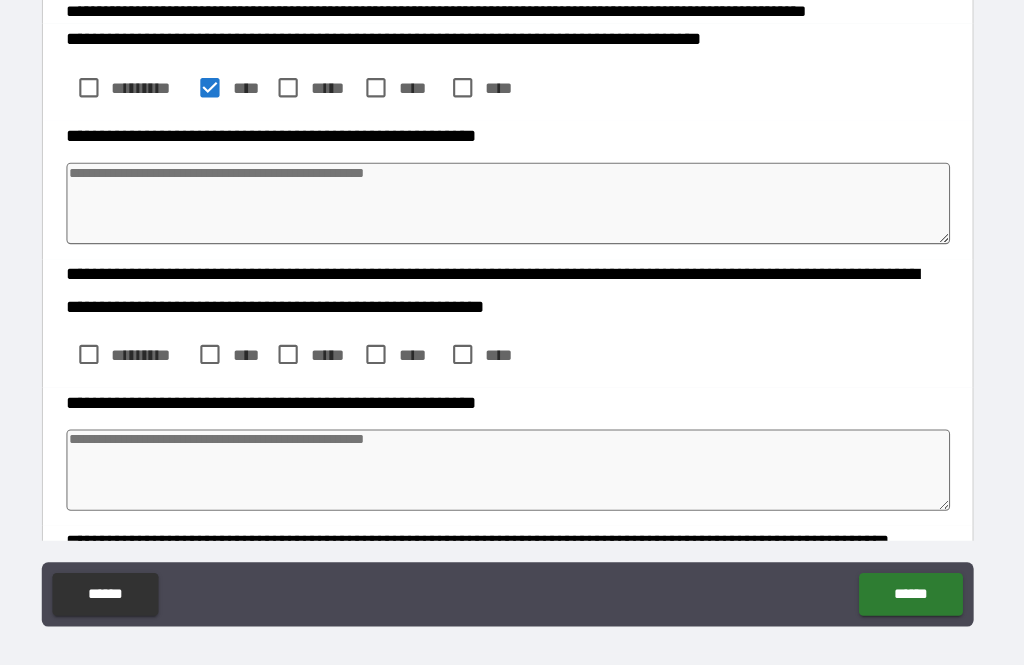 click at bounding box center (513, 220) 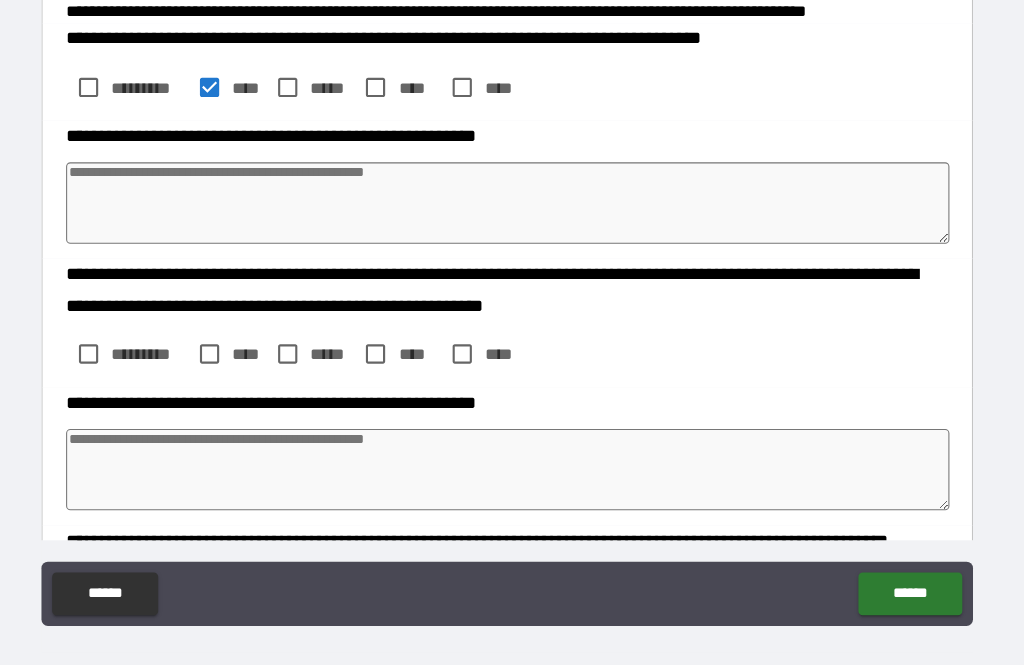 type on "*" 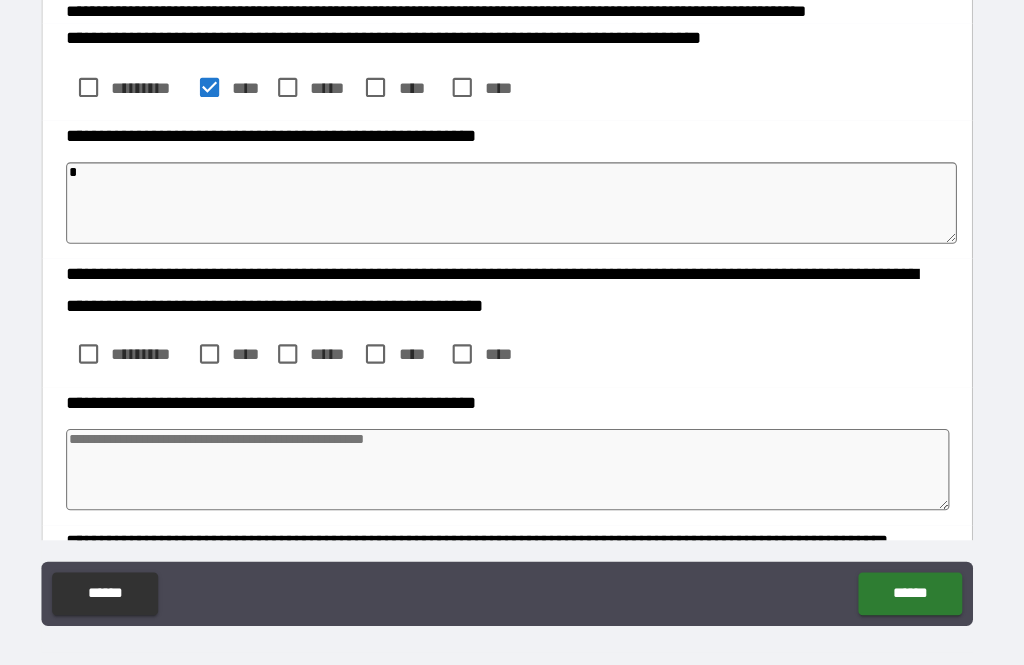 type on "**" 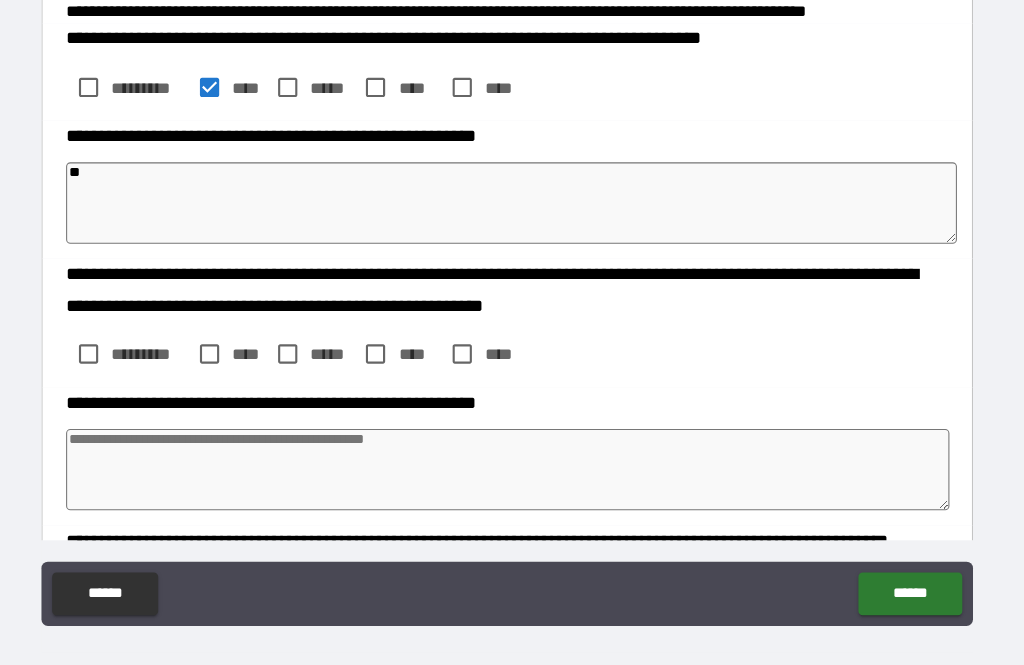 type on "*" 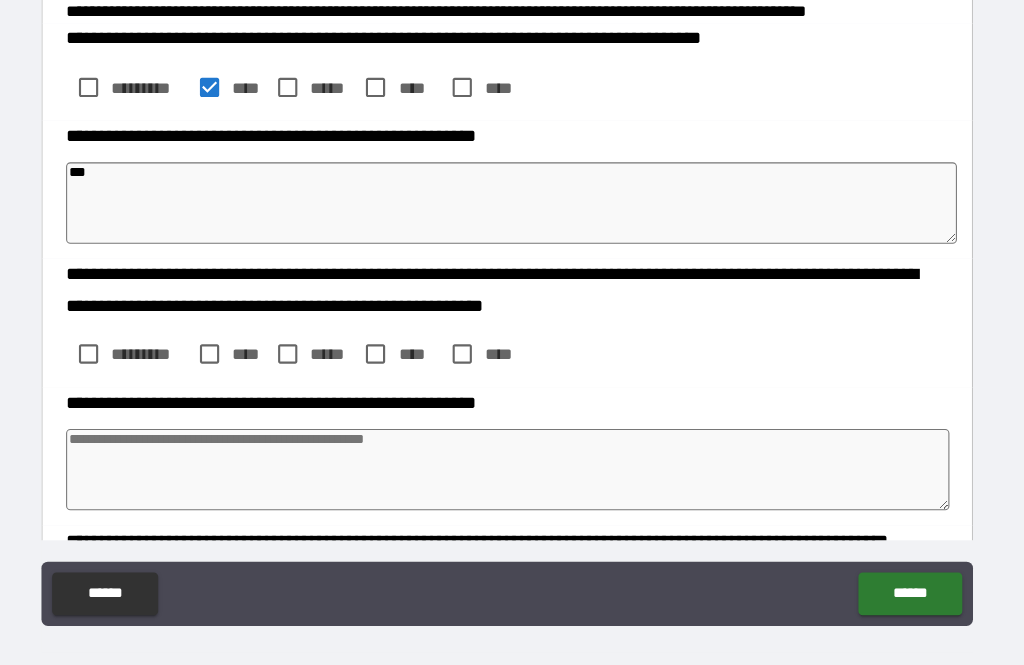 type on "*" 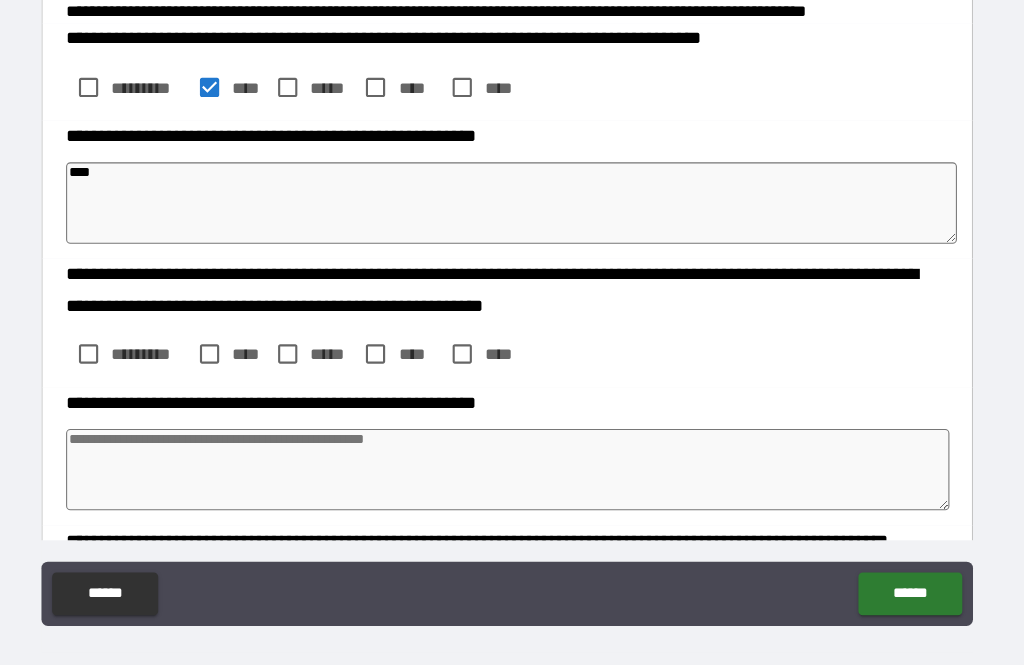 type on "*" 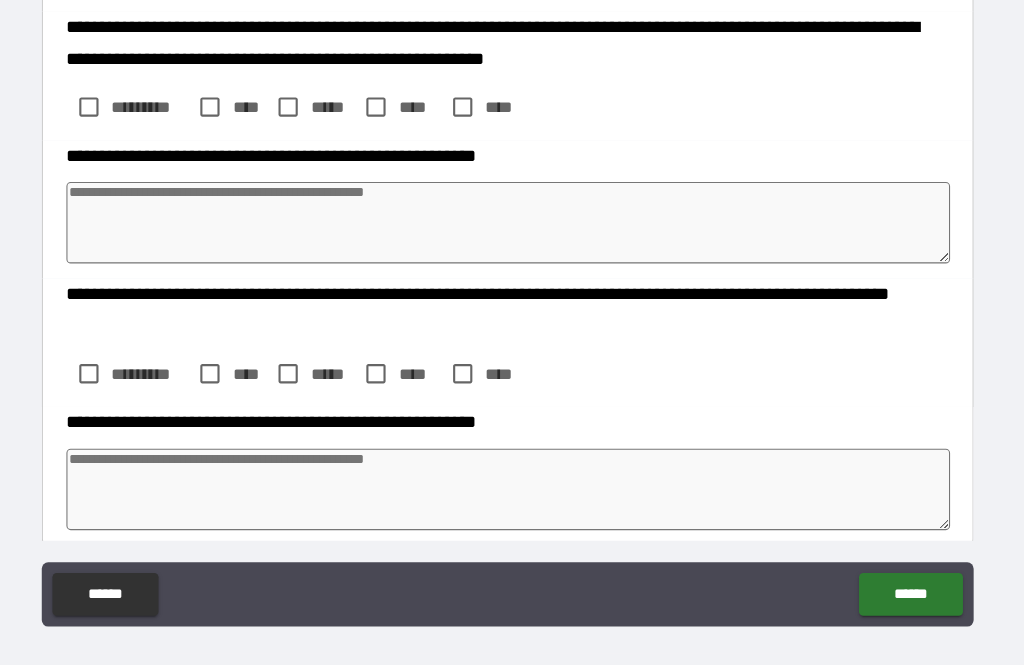 scroll, scrollTop: 473, scrollLeft: 0, axis: vertical 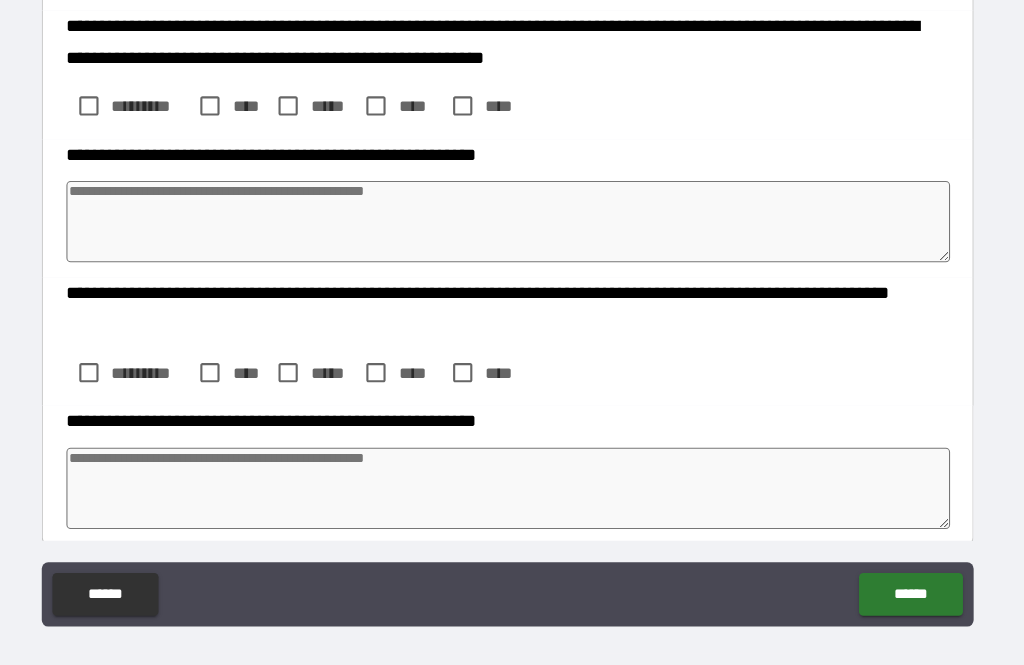 type on "*" 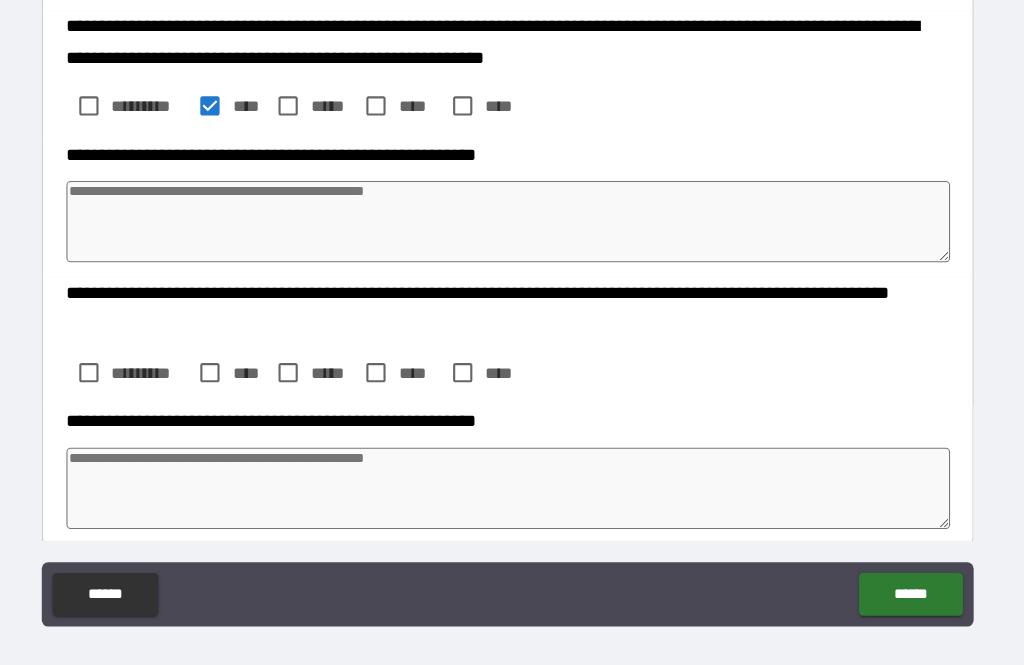 type on "*" 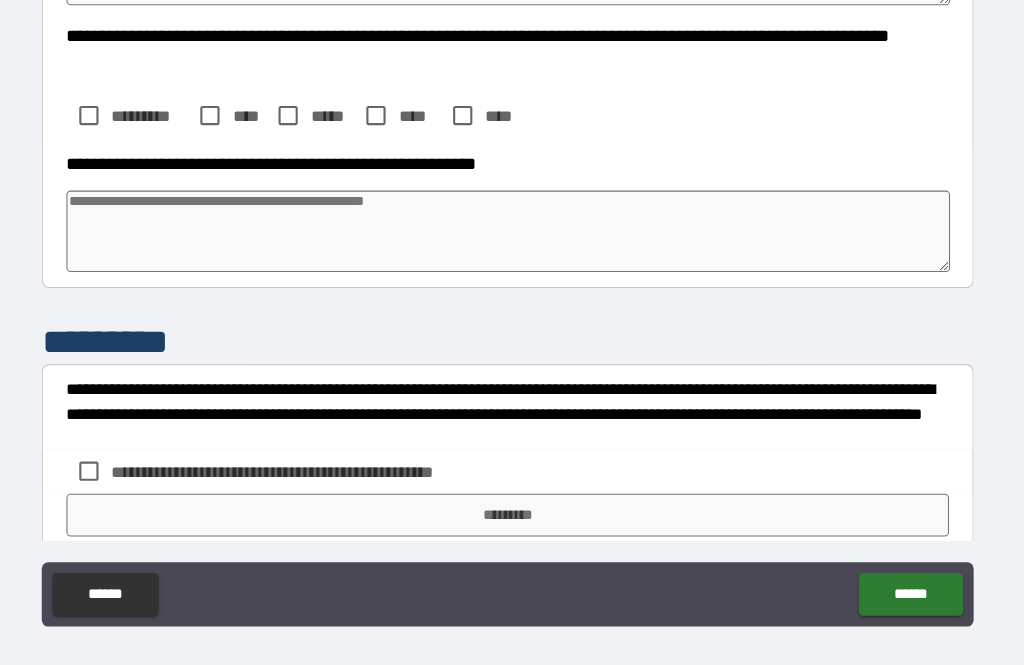 scroll, scrollTop: 714, scrollLeft: 0, axis: vertical 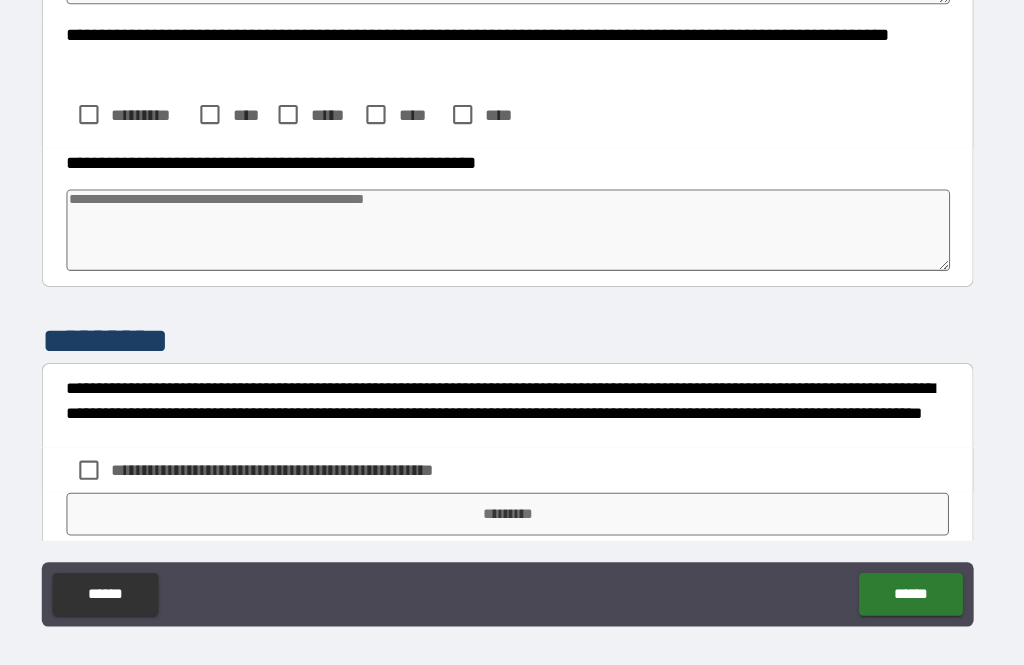 type on "*" 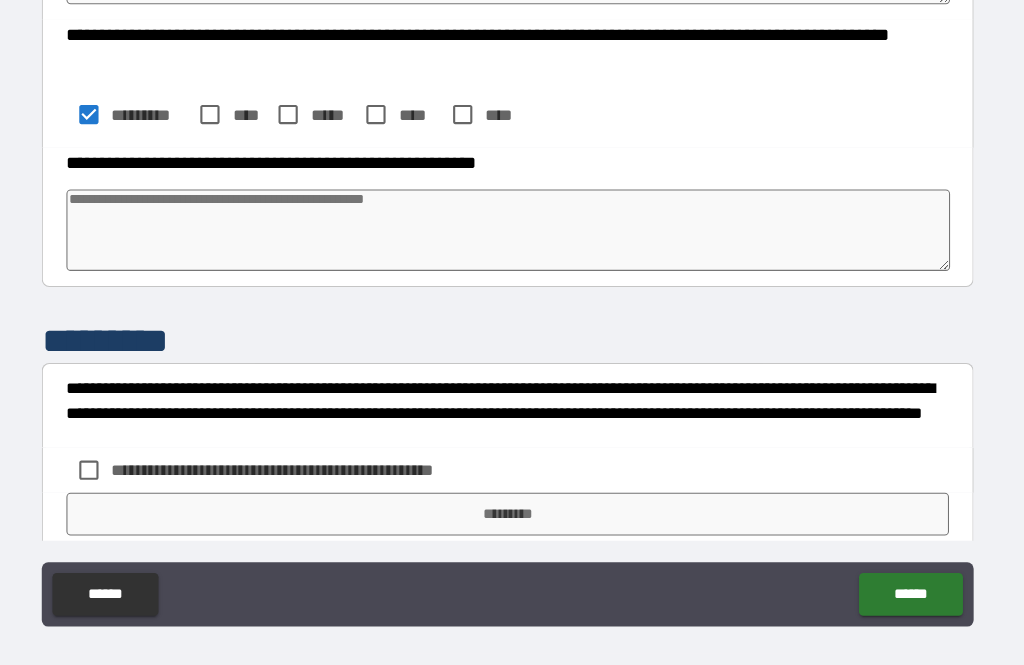type on "*" 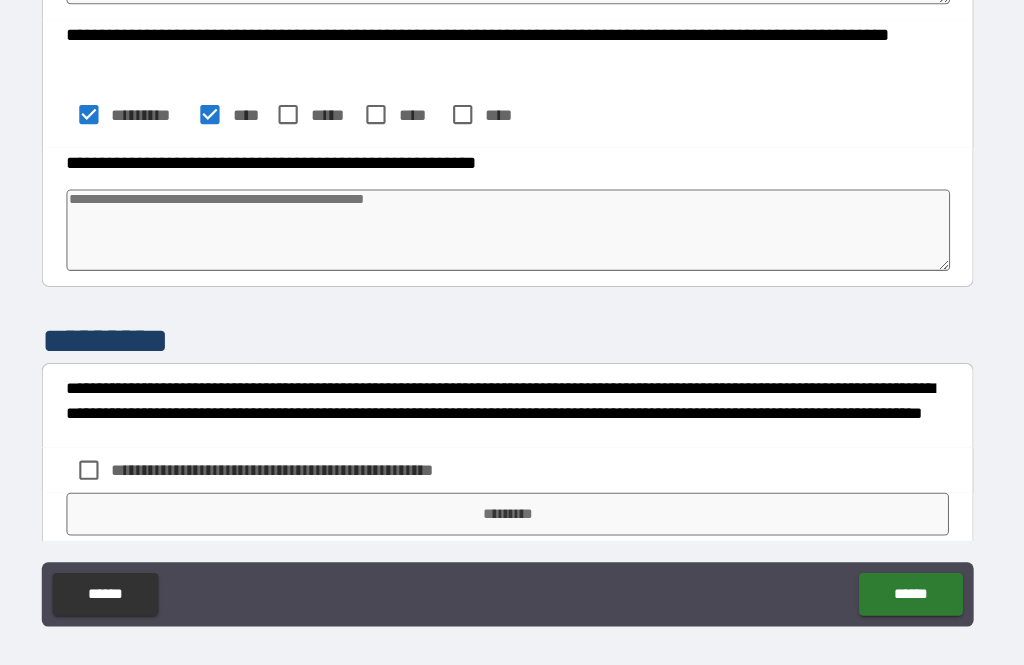 type on "*" 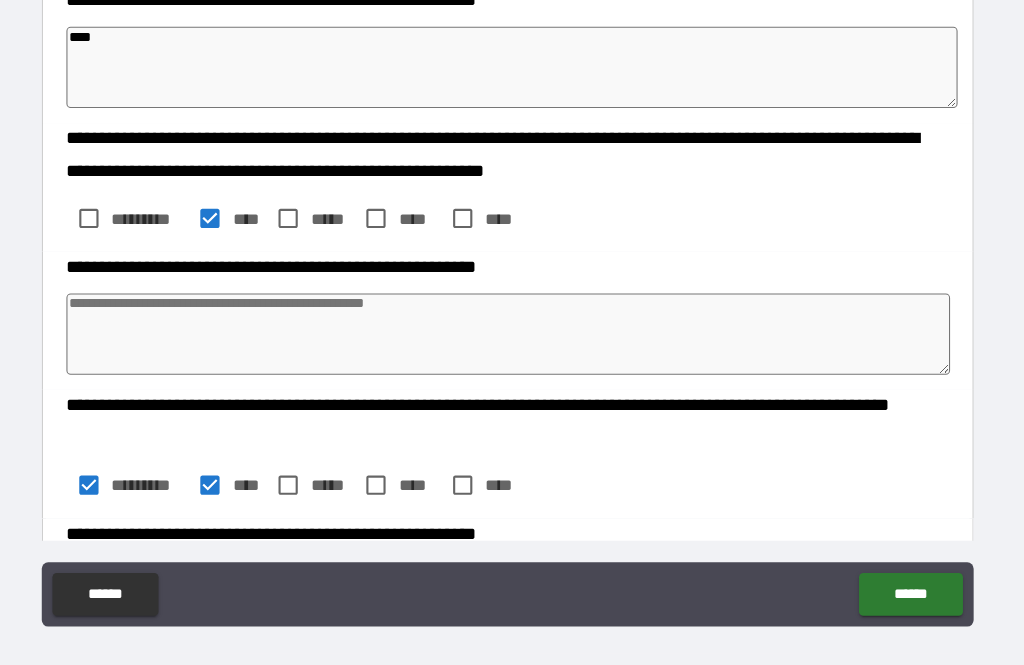 scroll, scrollTop: 366, scrollLeft: 0, axis: vertical 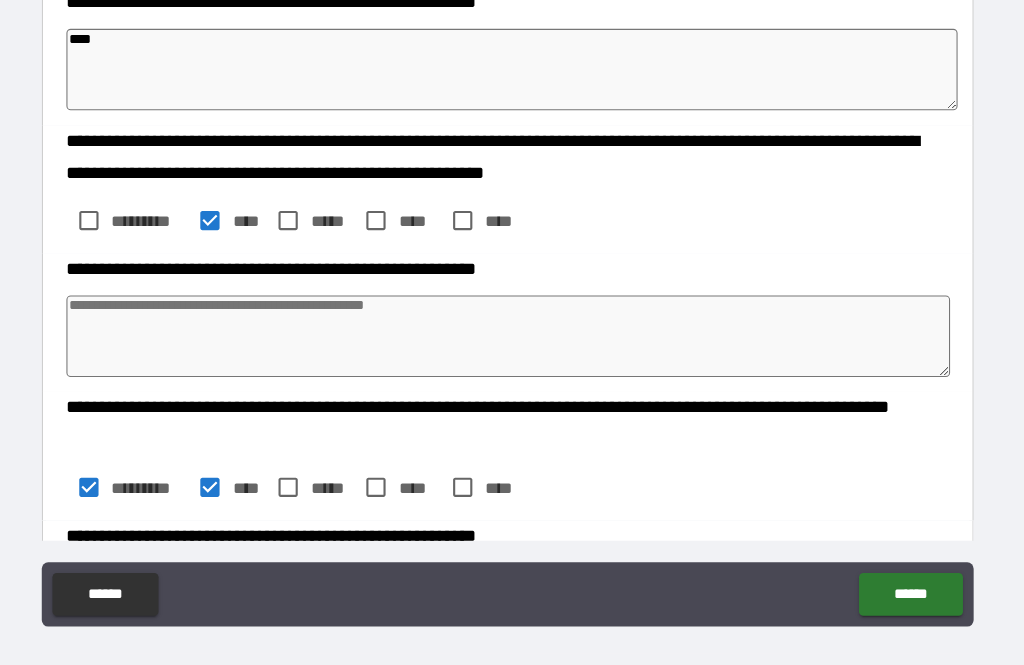 click at bounding box center [513, 344] 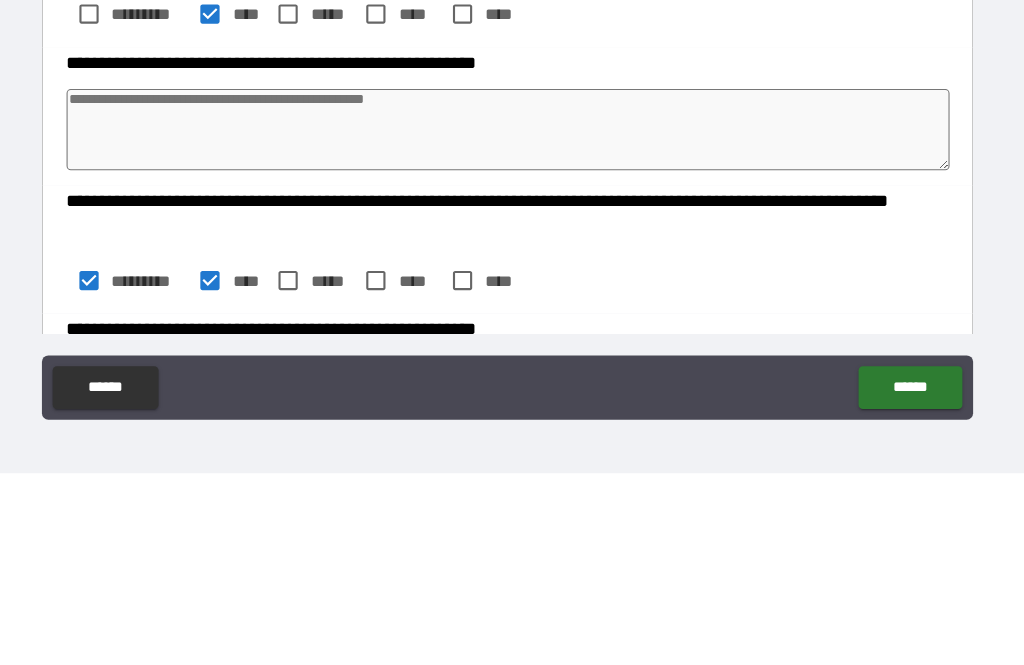 type on "*" 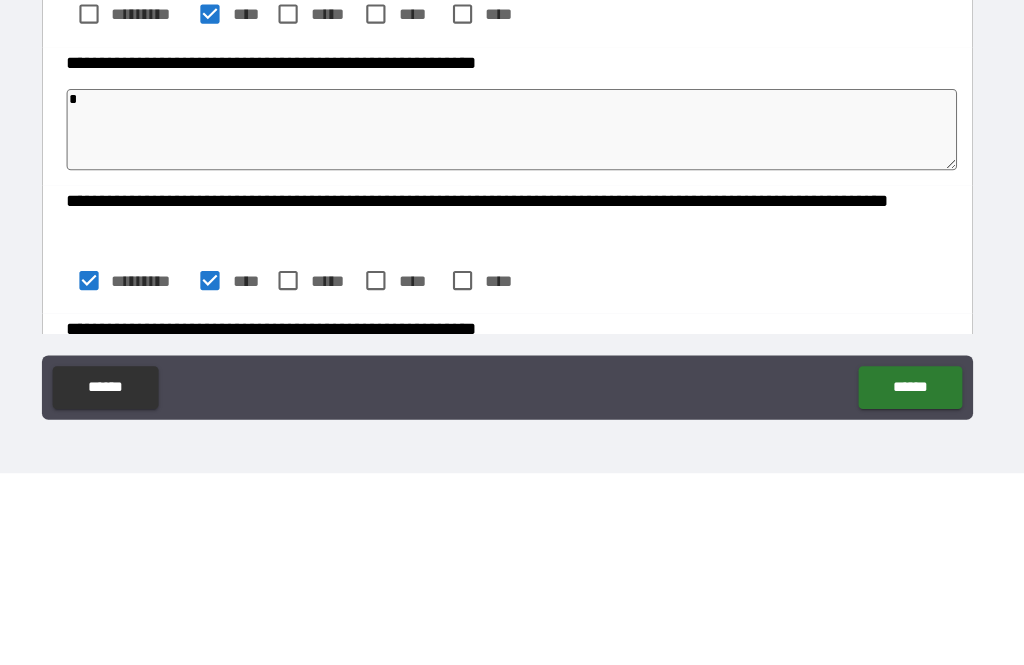 type on "*" 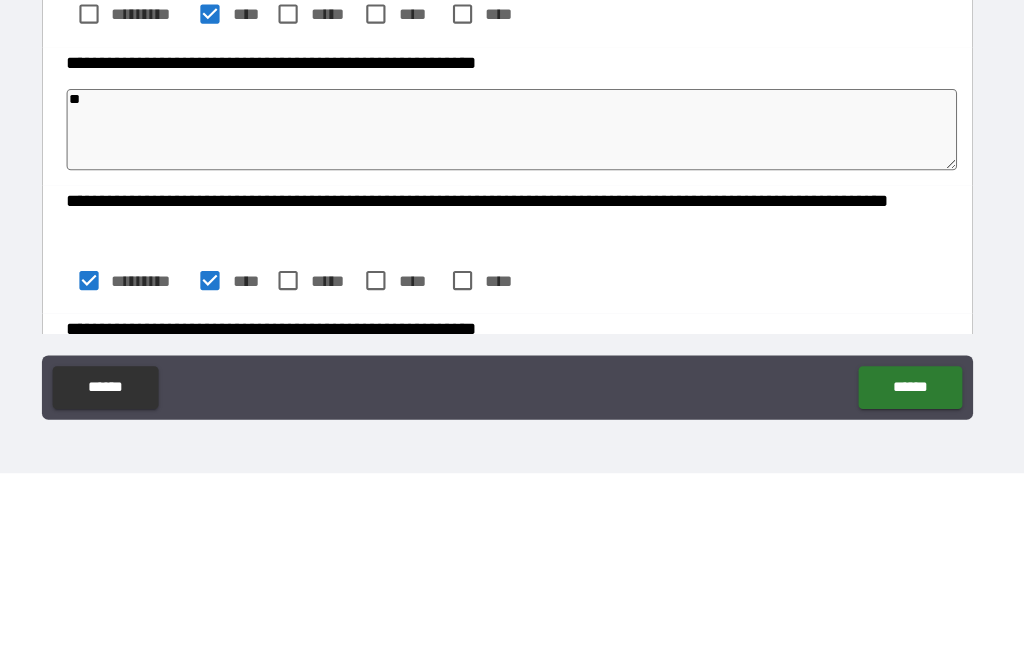 type on "*" 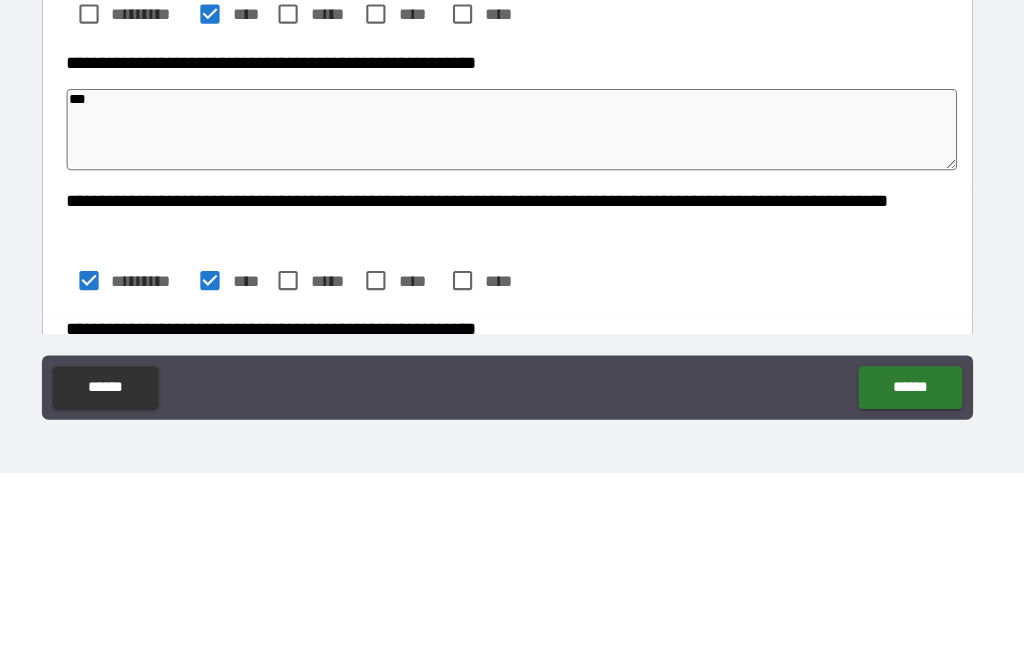 type on "*" 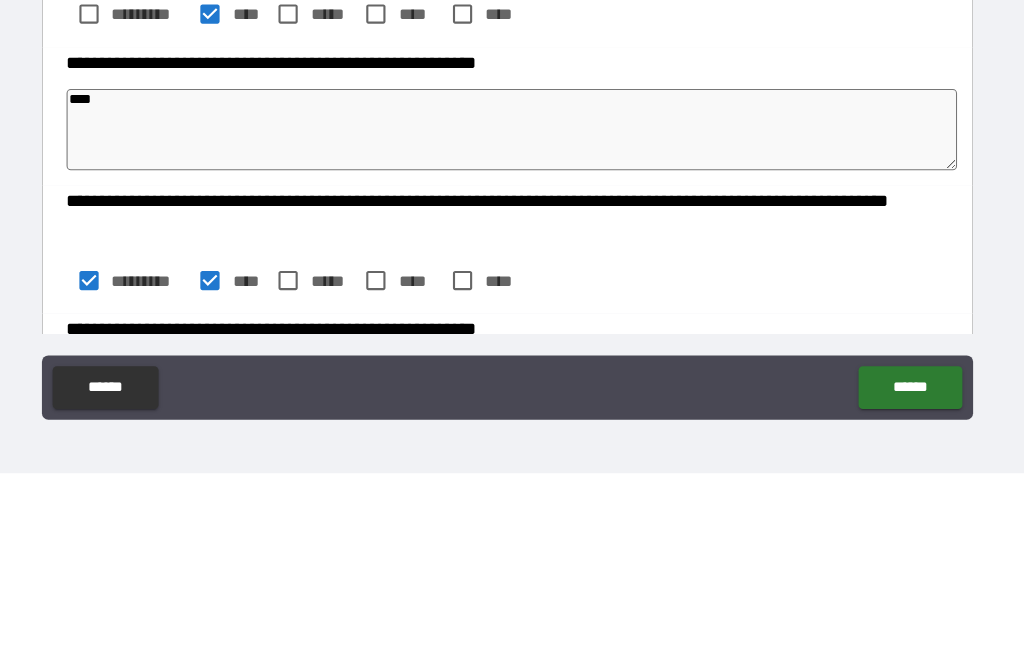 type on "*" 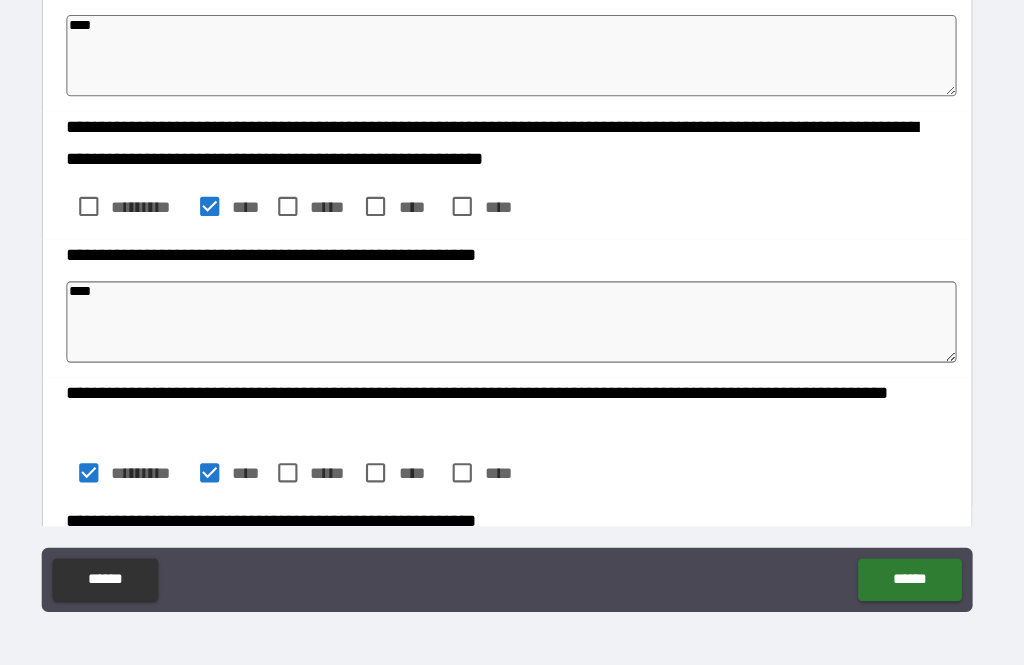 type on "*" 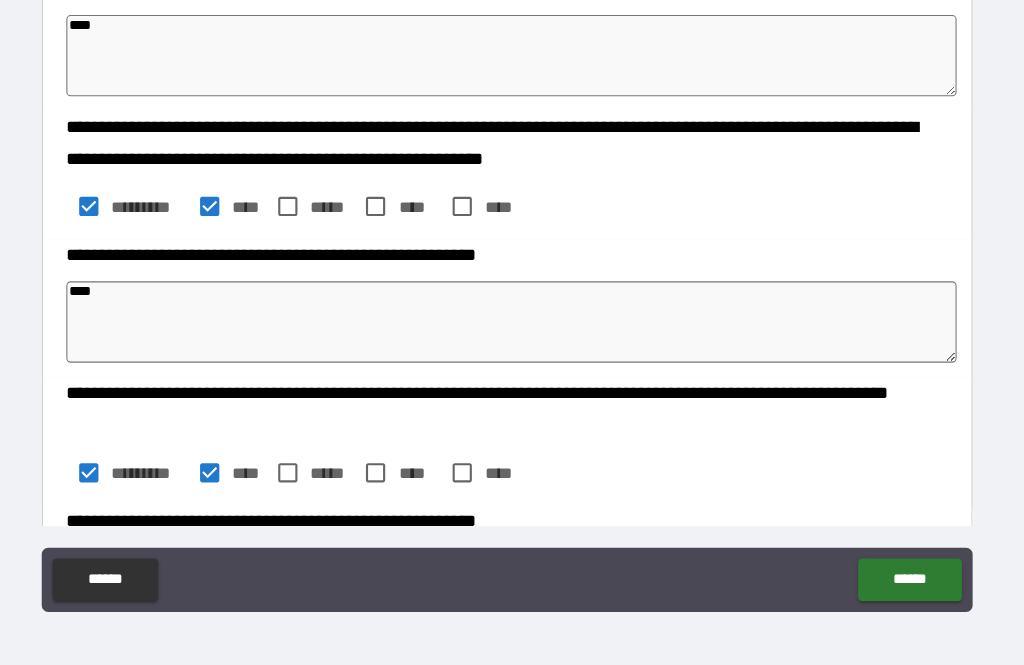type on "*" 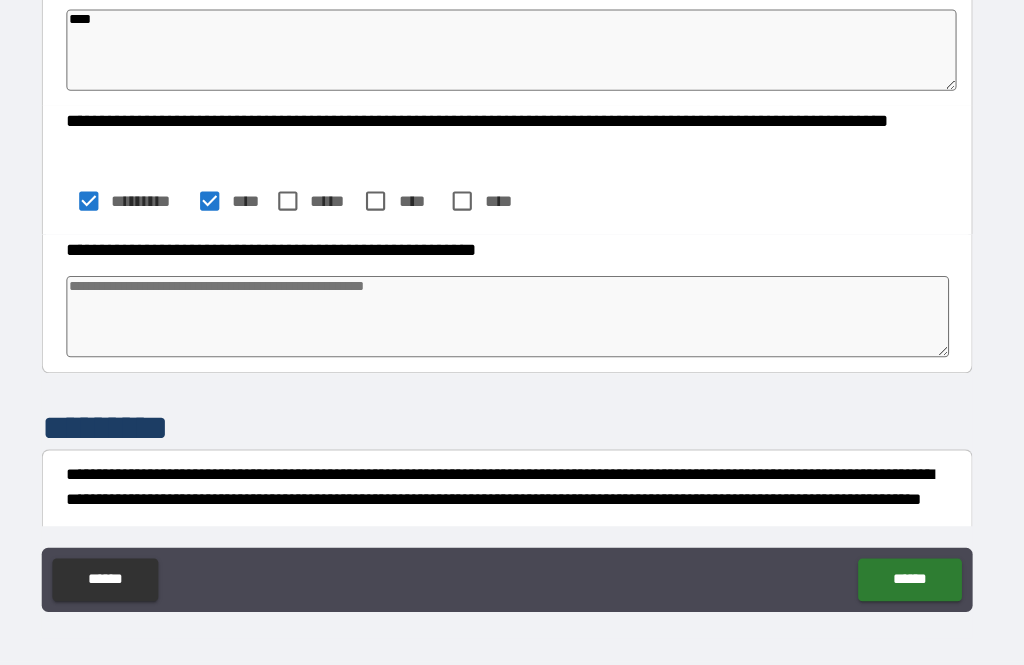 scroll, scrollTop: 559, scrollLeft: 0, axis: vertical 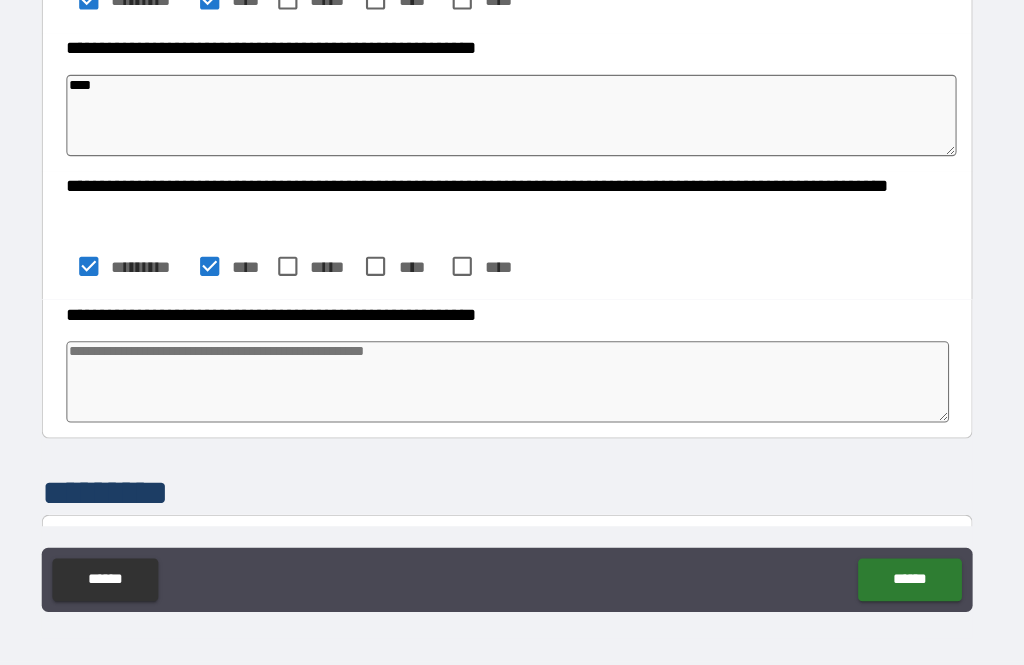 click at bounding box center (513, 400) 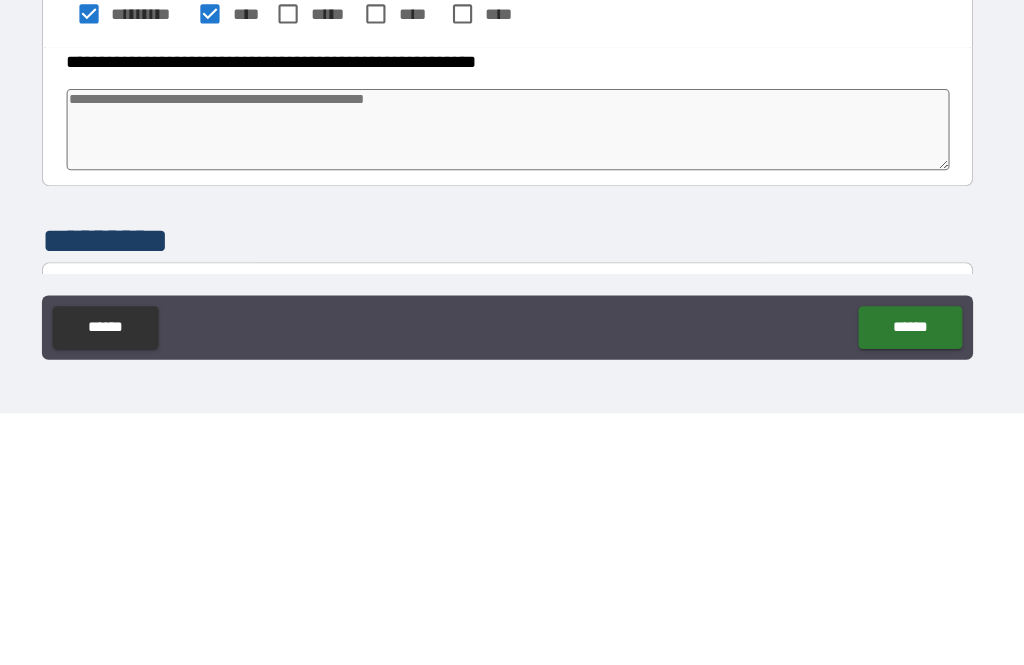 type on "*" 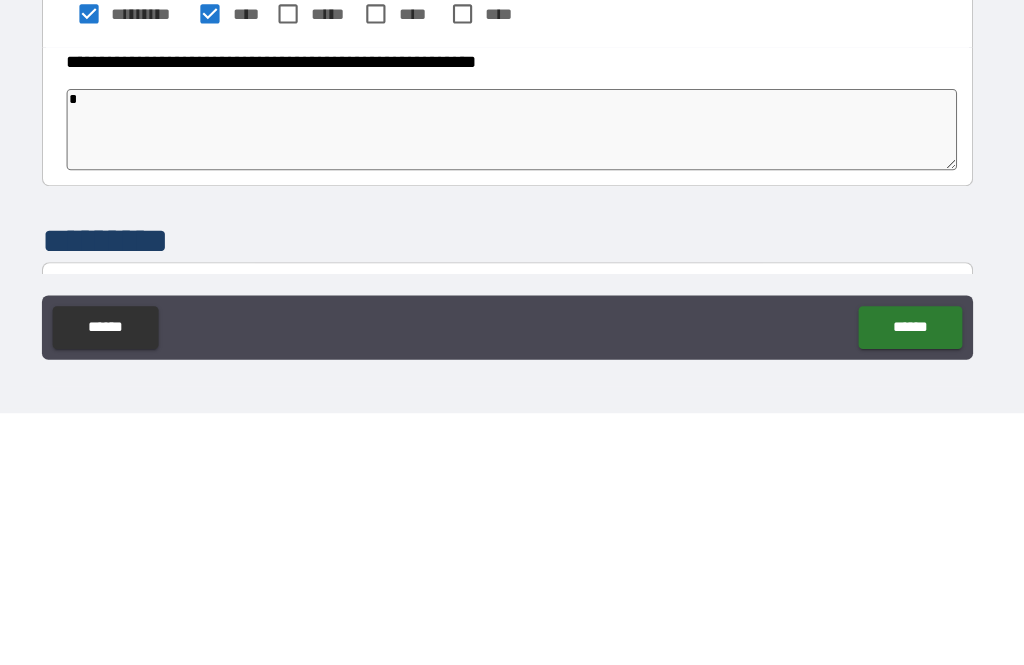 type on "*" 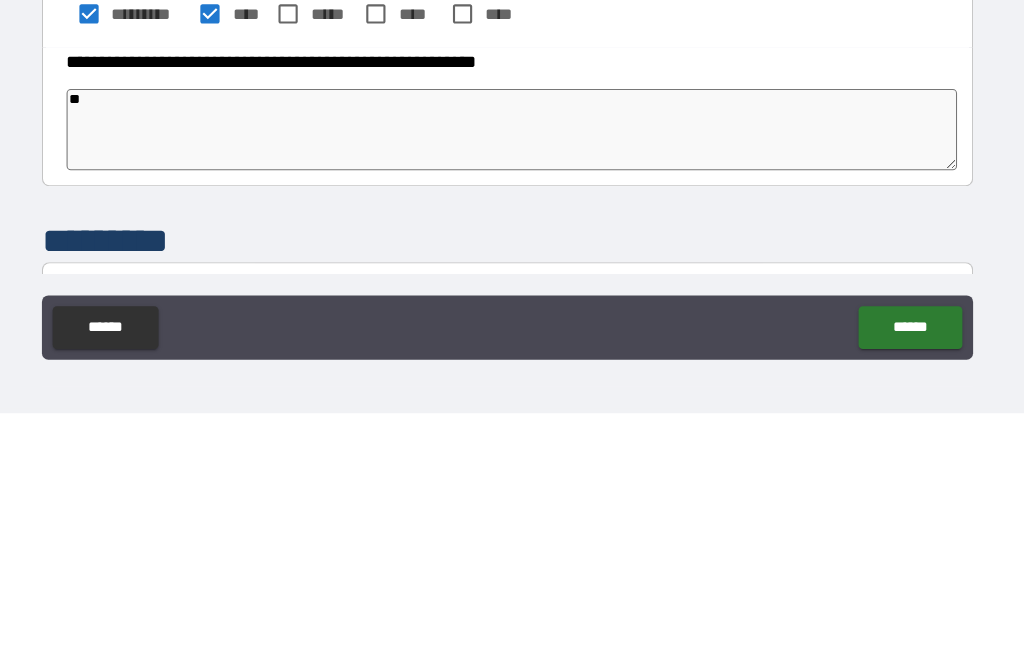 type on "*" 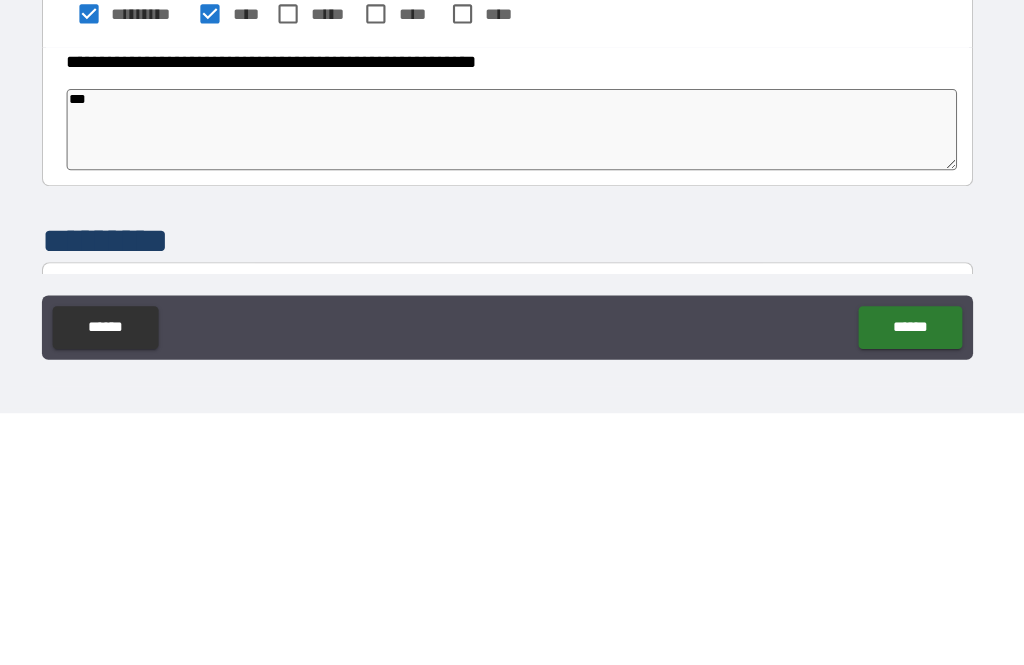 type on "*" 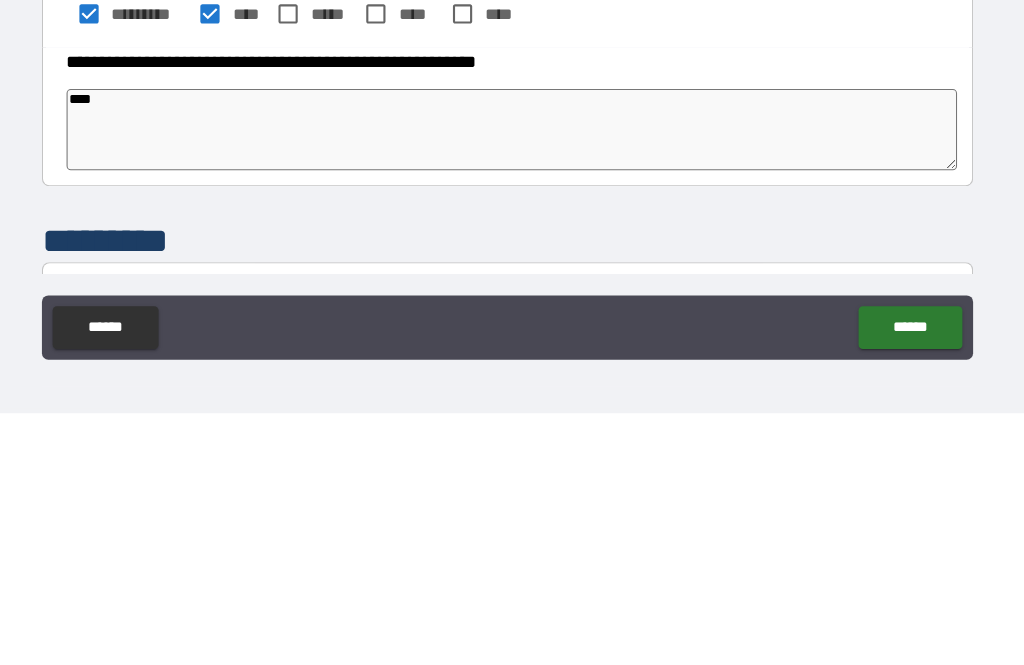 type on "*" 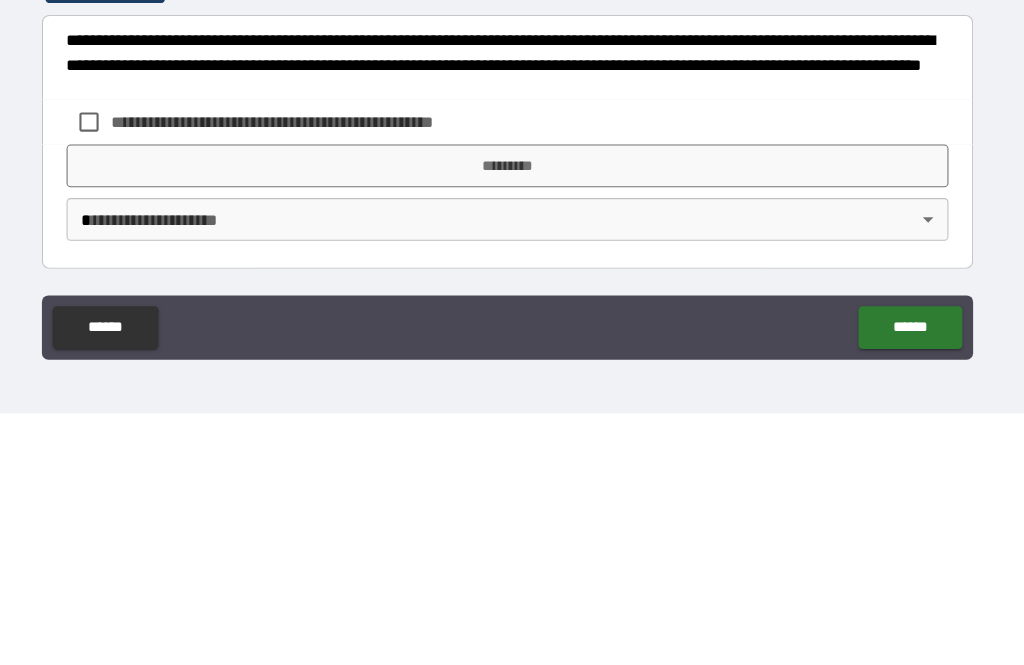 type on "****" 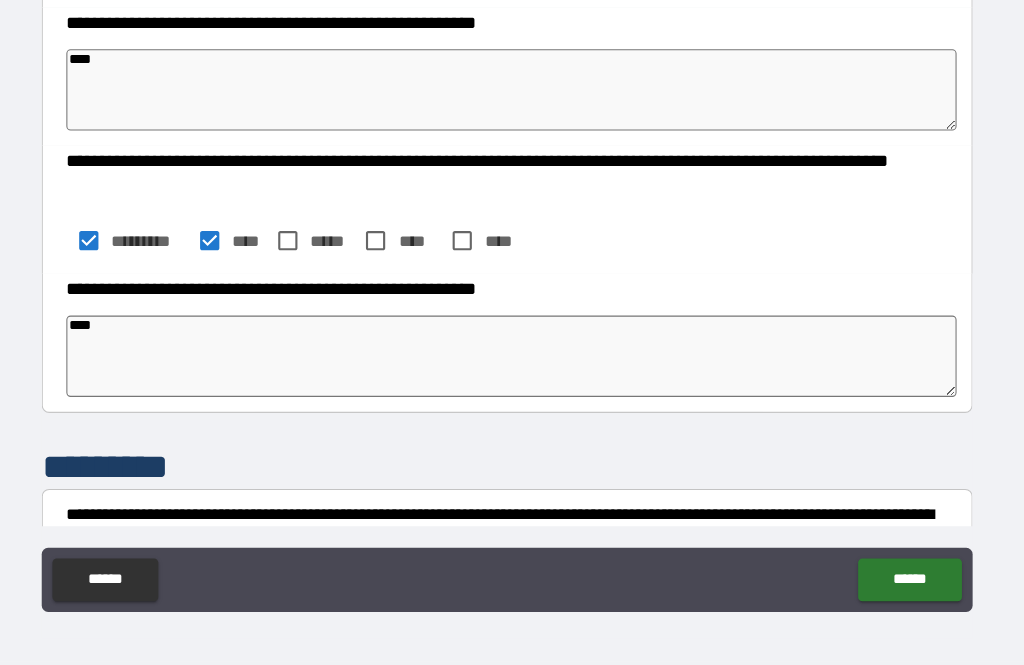 scroll, scrollTop: 595, scrollLeft: 0, axis: vertical 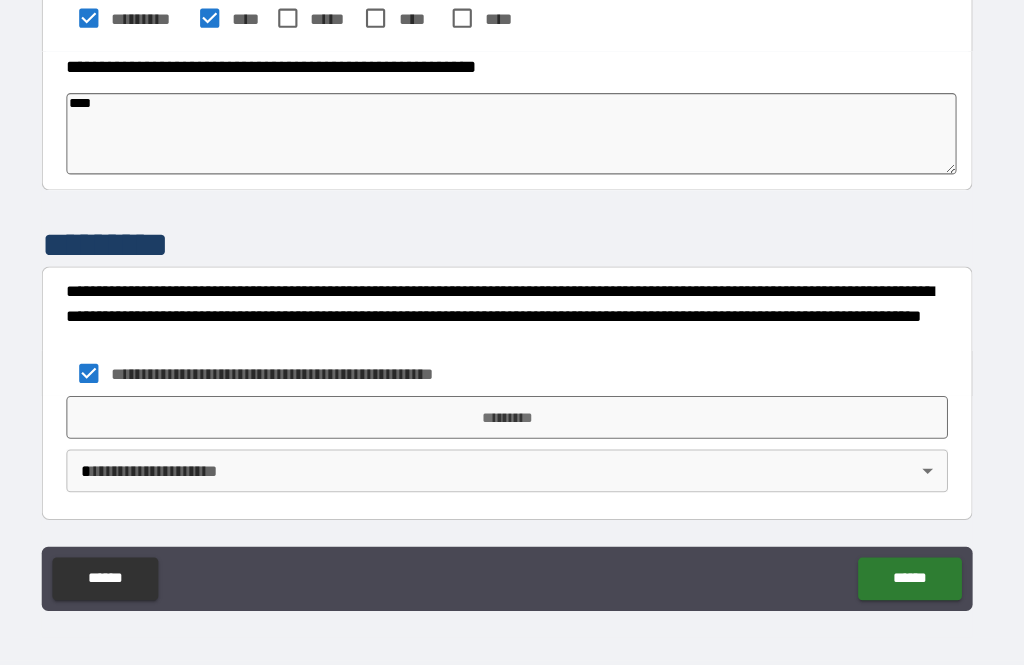 type on "*" 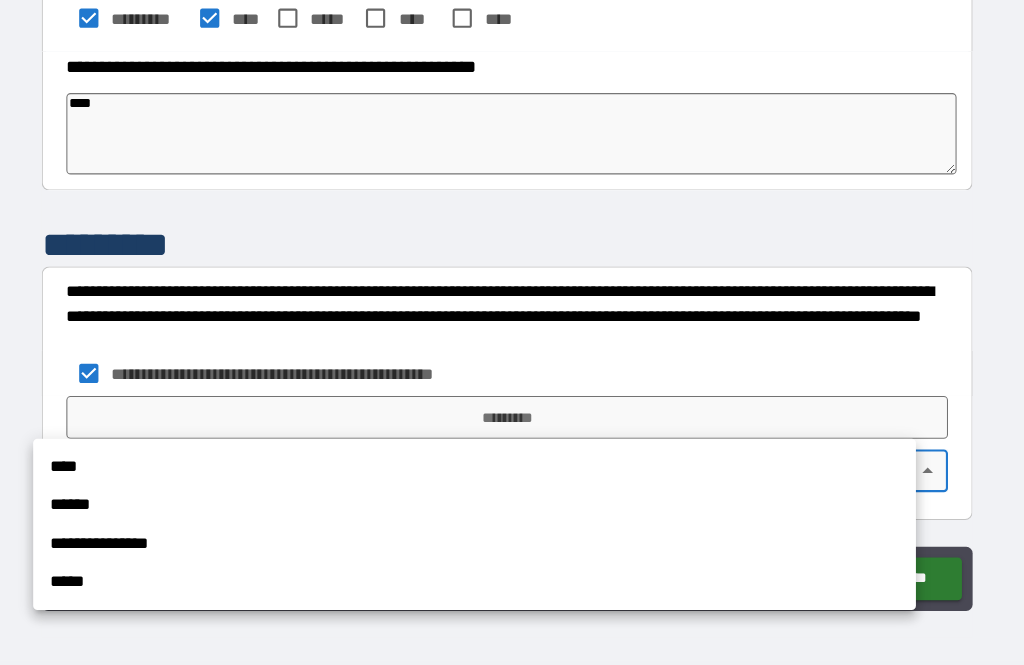 click on "****" at bounding box center [481, 479] 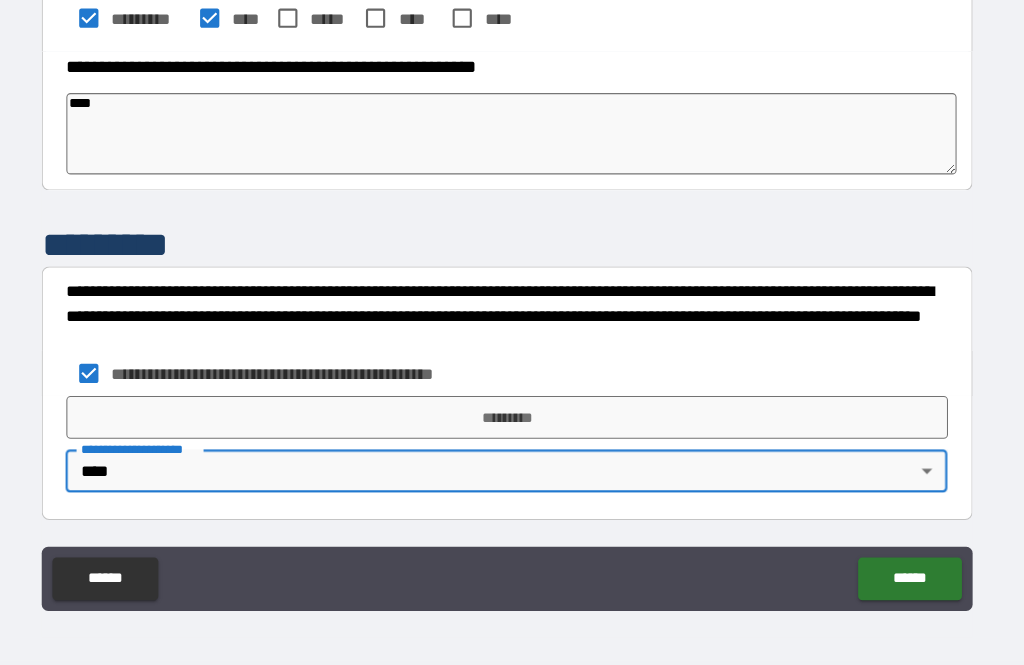 type on "*" 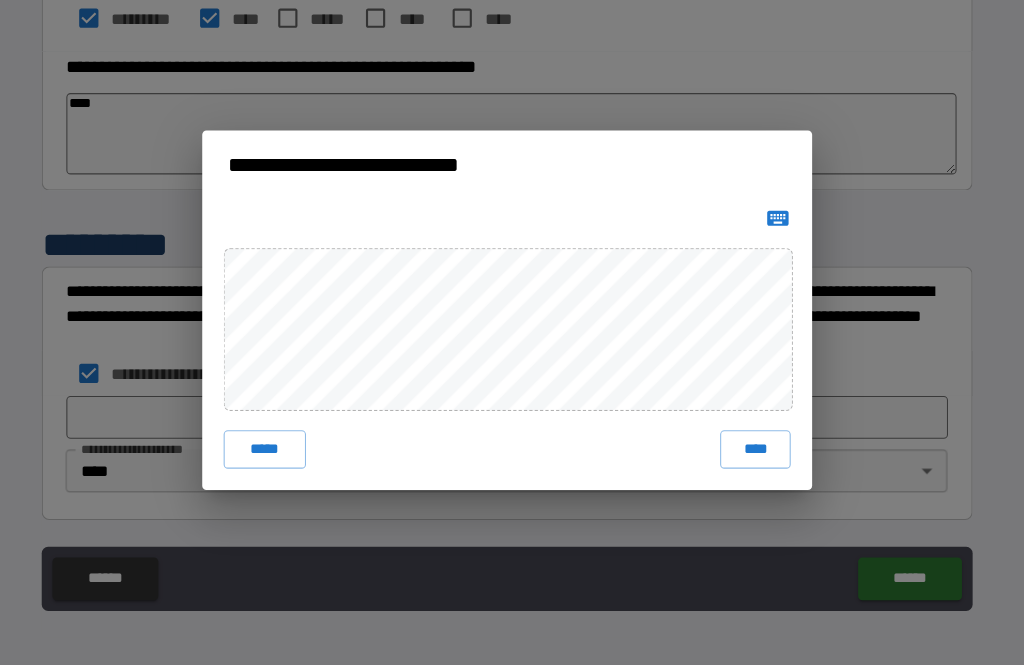 click on "****" at bounding box center (744, 463) 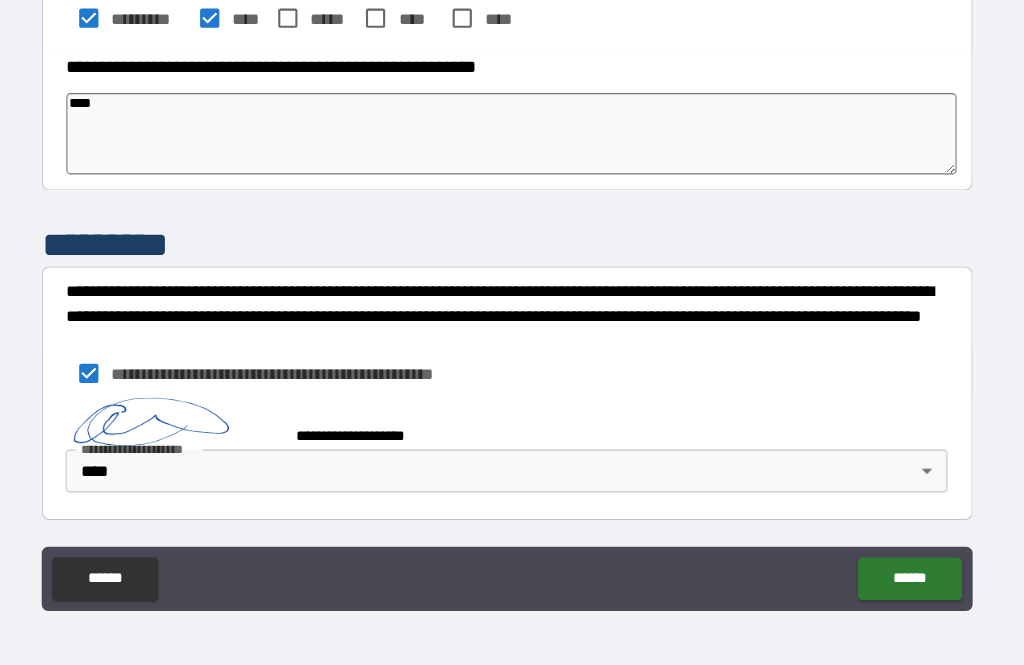 type on "*" 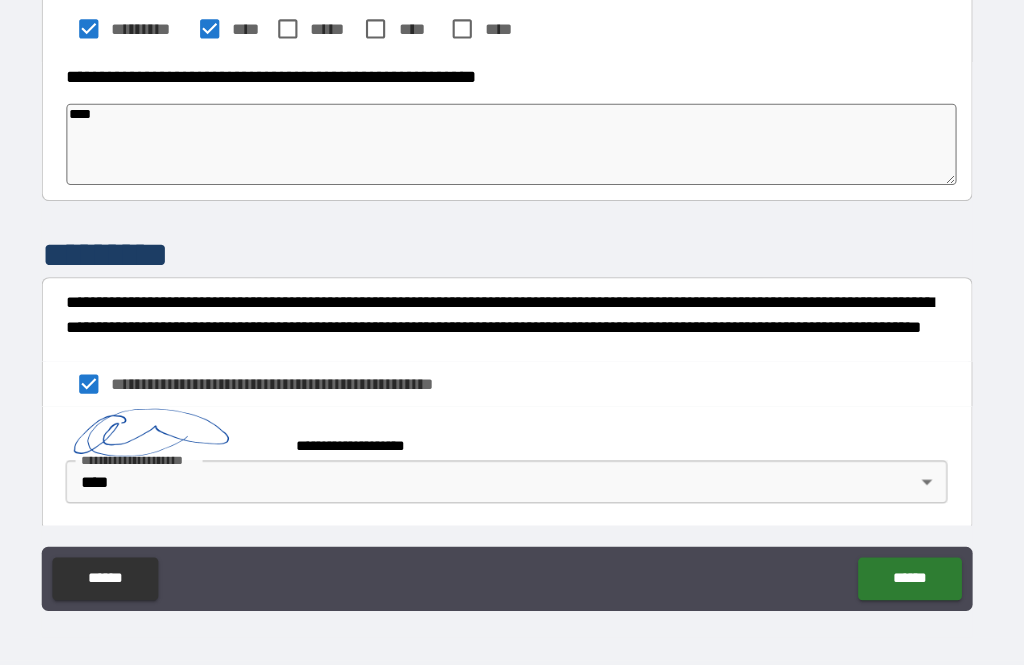 type on "*" 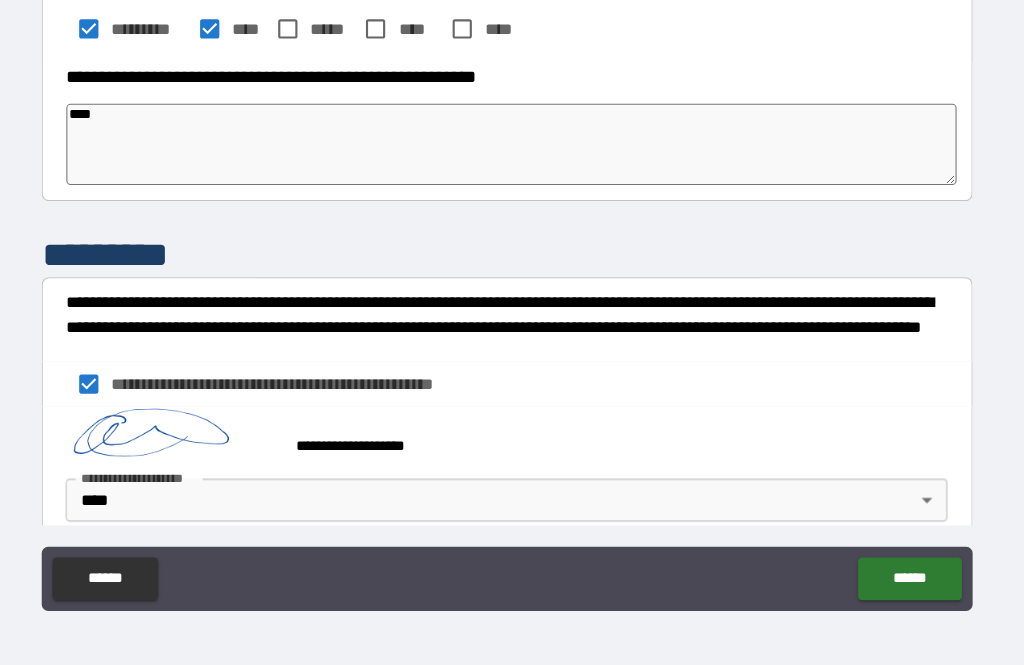 click on "******" at bounding box center [888, 584] 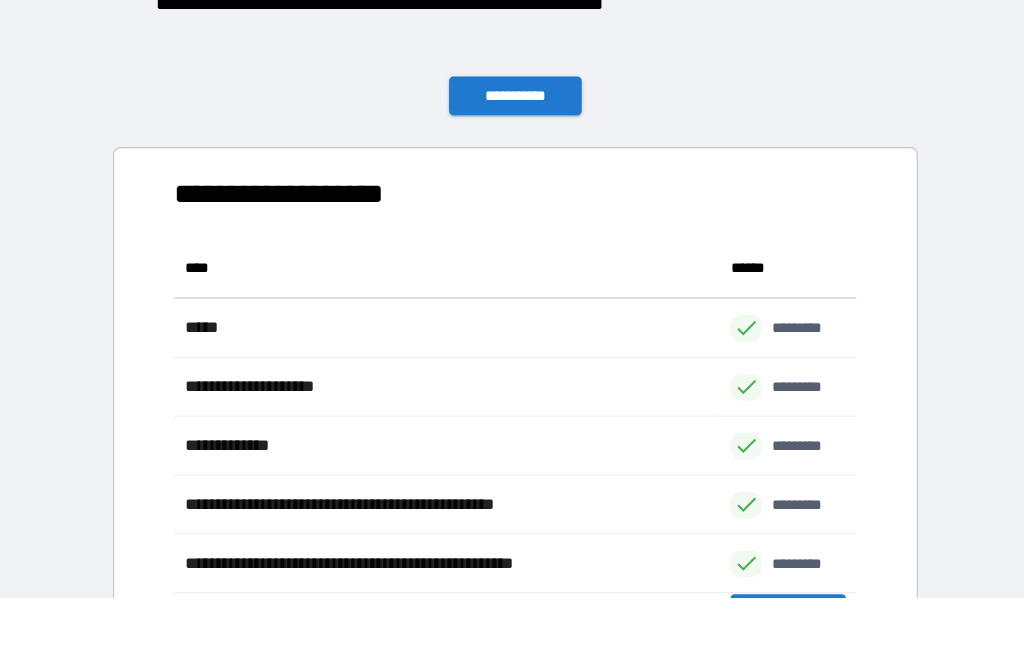 scroll, scrollTop: 386, scrollLeft: 638, axis: both 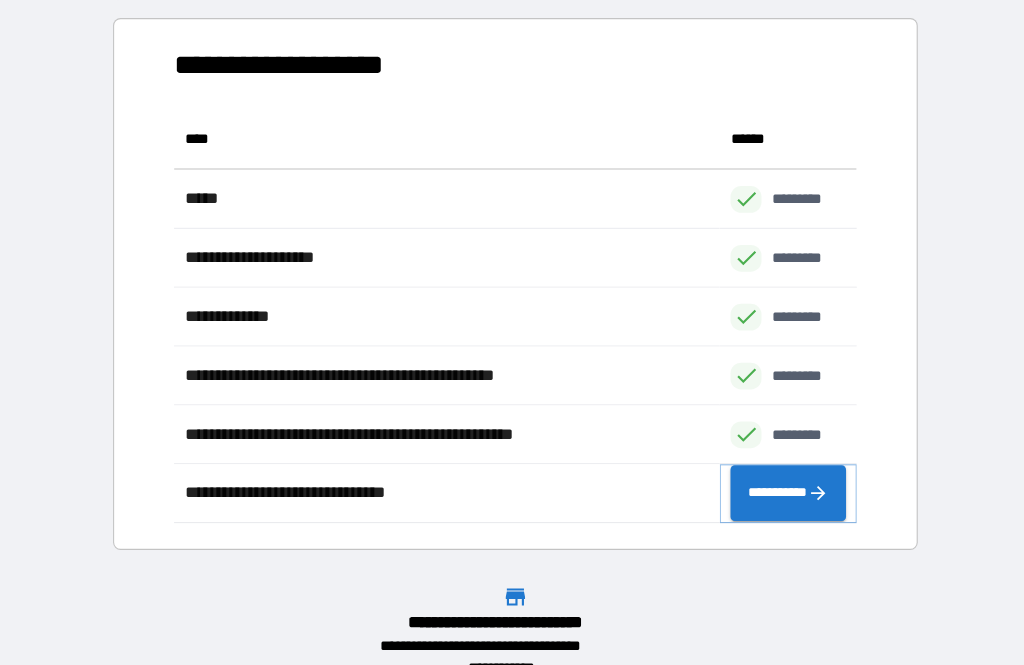 click on "**********" at bounding box center [775, 503] 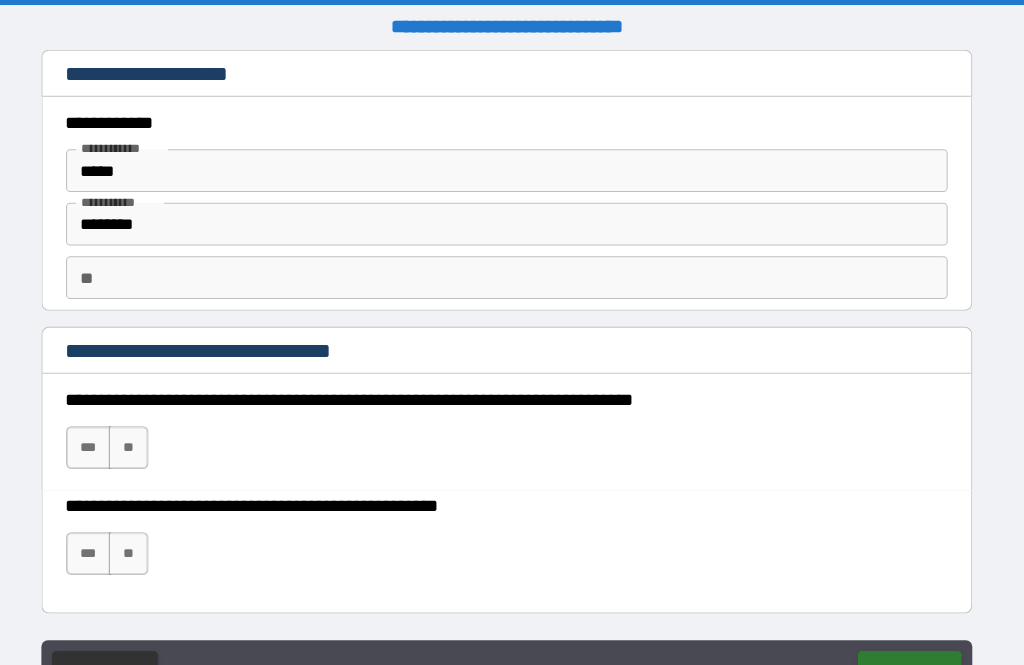 scroll, scrollTop: 0, scrollLeft: 0, axis: both 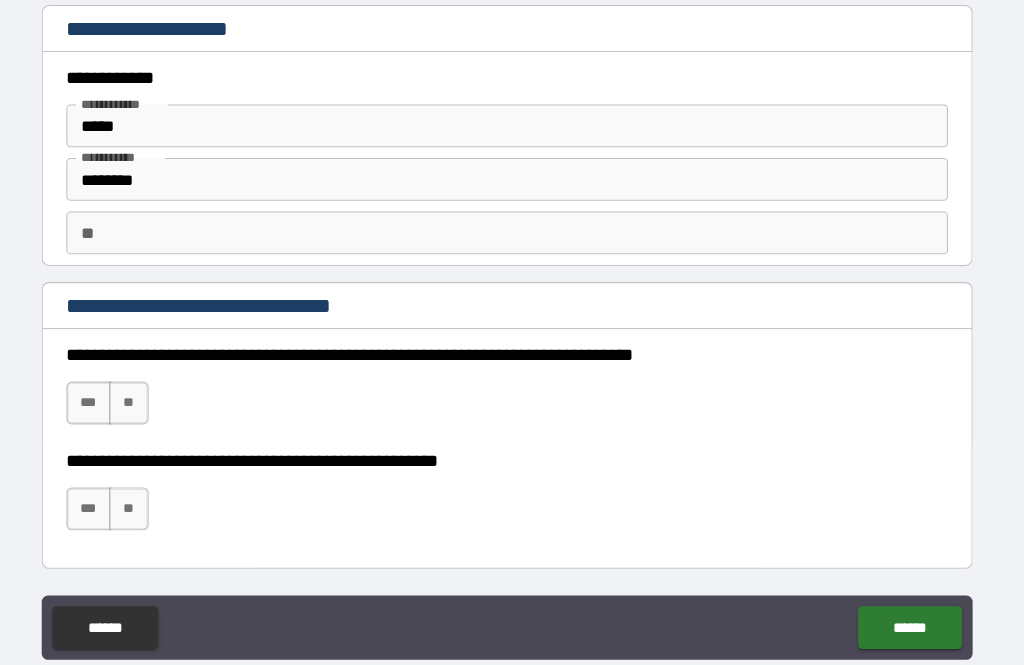 click on "**" at bounding box center (158, 377) 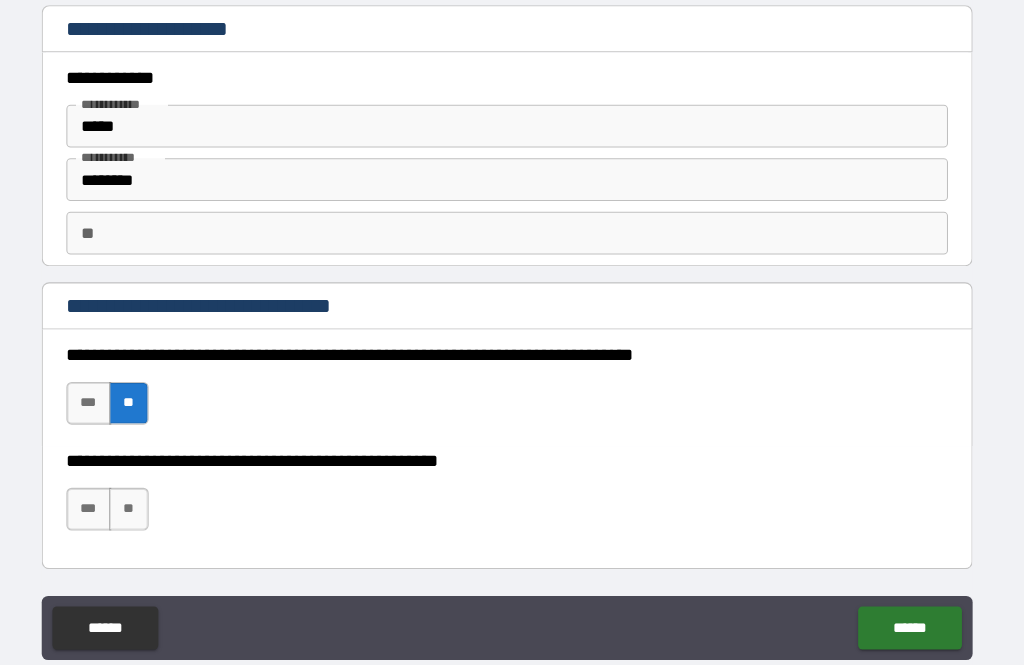 click on "**" at bounding box center (158, 476) 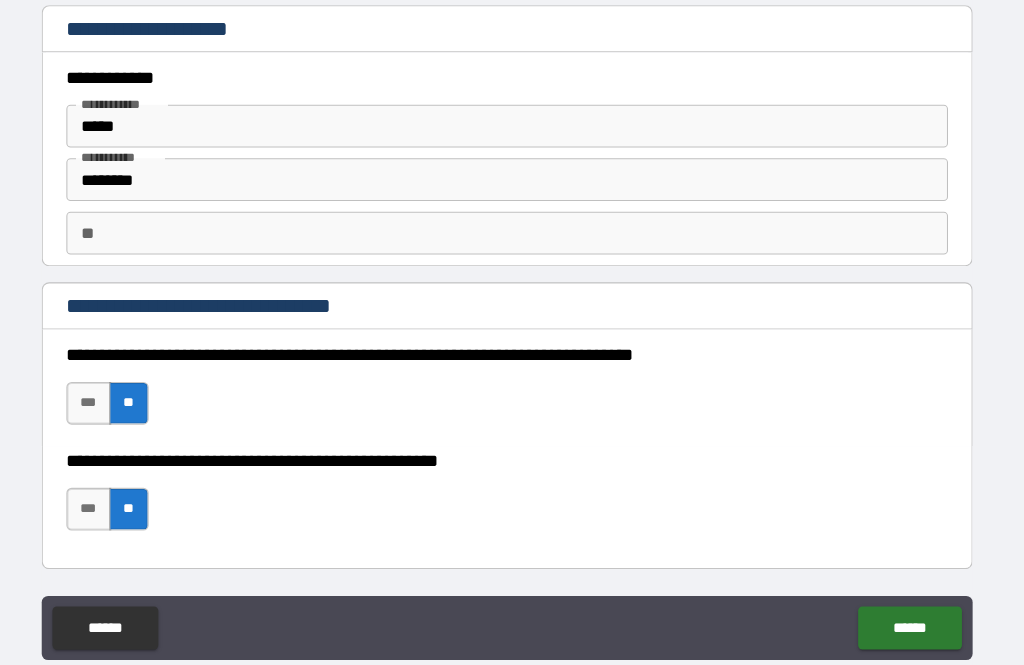 click on "******" at bounding box center [888, 587] 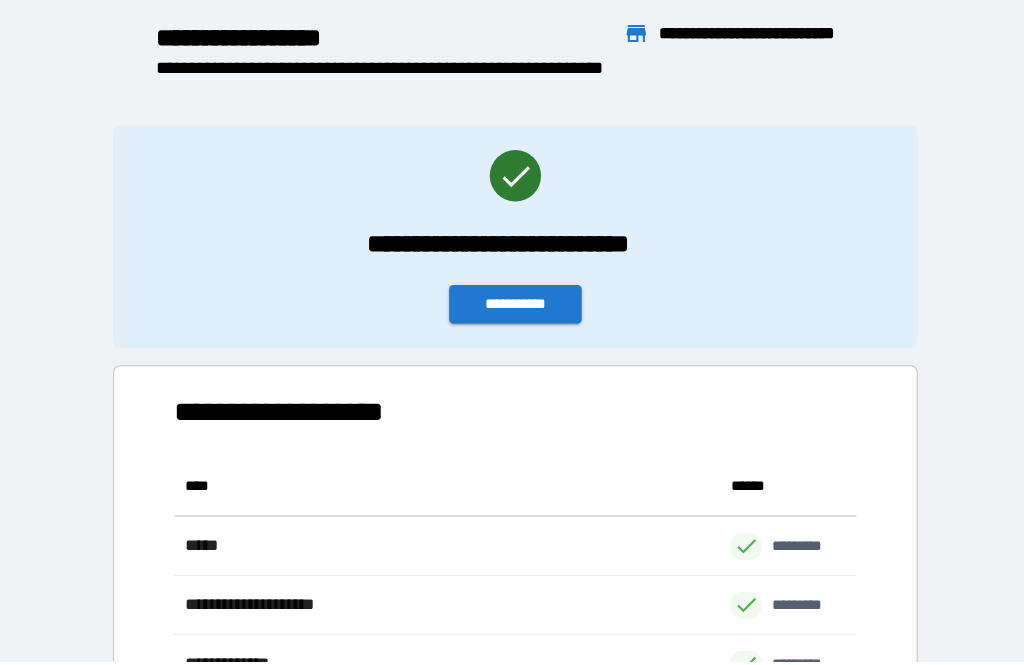 scroll, scrollTop: 1, scrollLeft: 1, axis: both 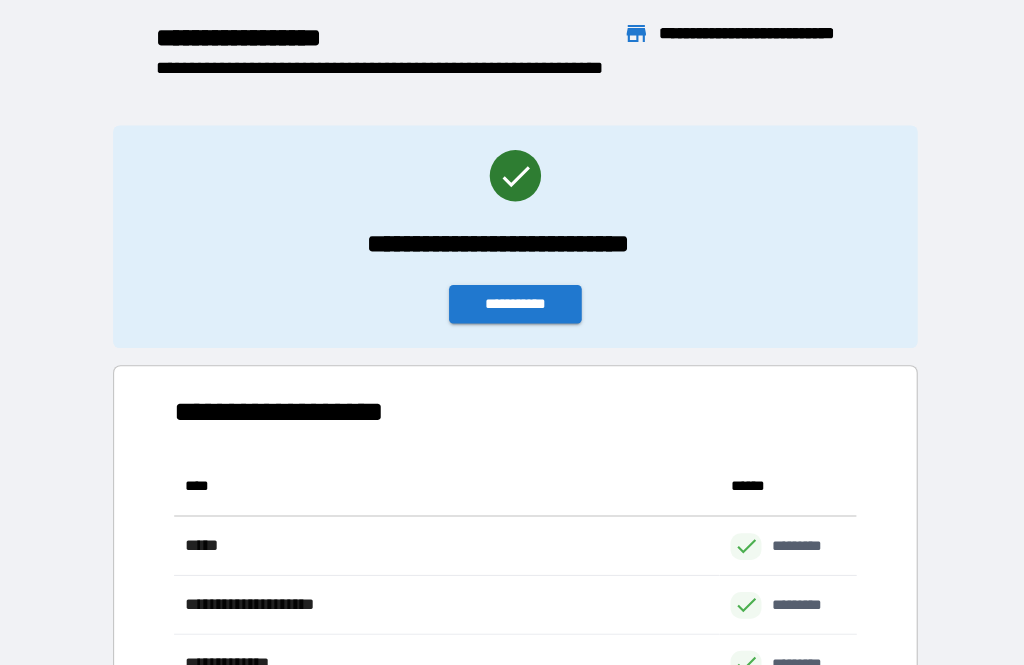 click on "**********" at bounding box center [520, 284] 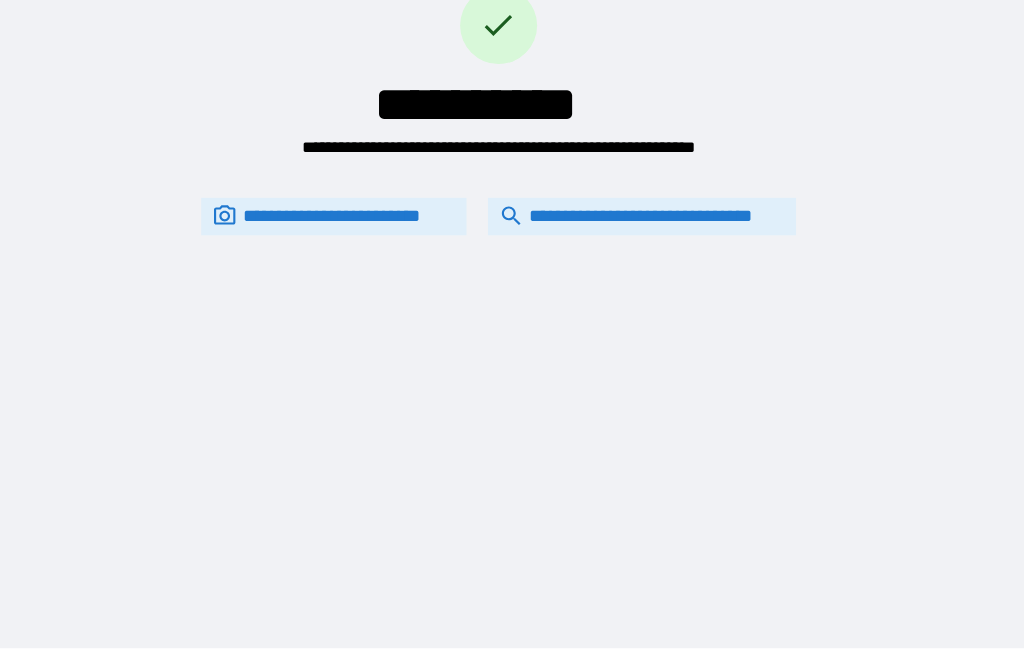scroll, scrollTop: 63, scrollLeft: 0, axis: vertical 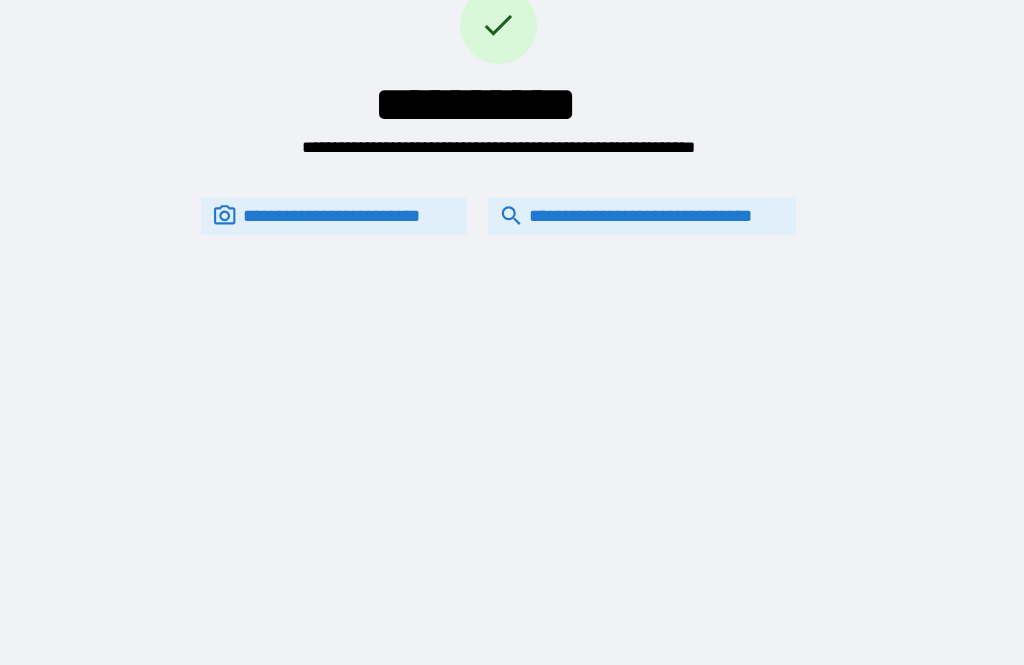 click on "**********" at bounding box center [512, 301] 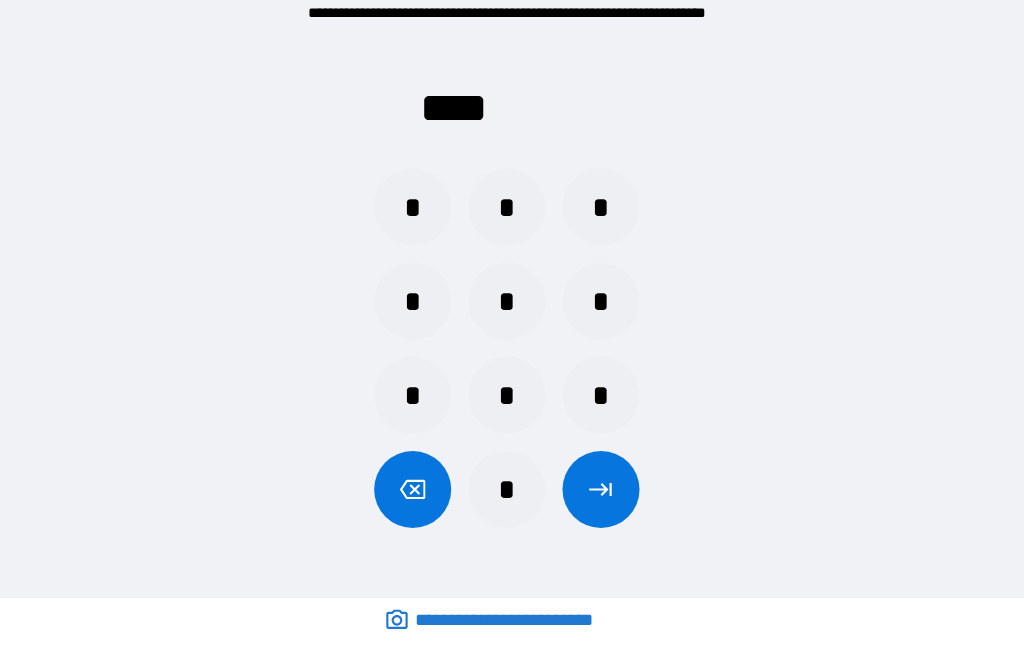 click on "*" at bounding box center [512, 413] 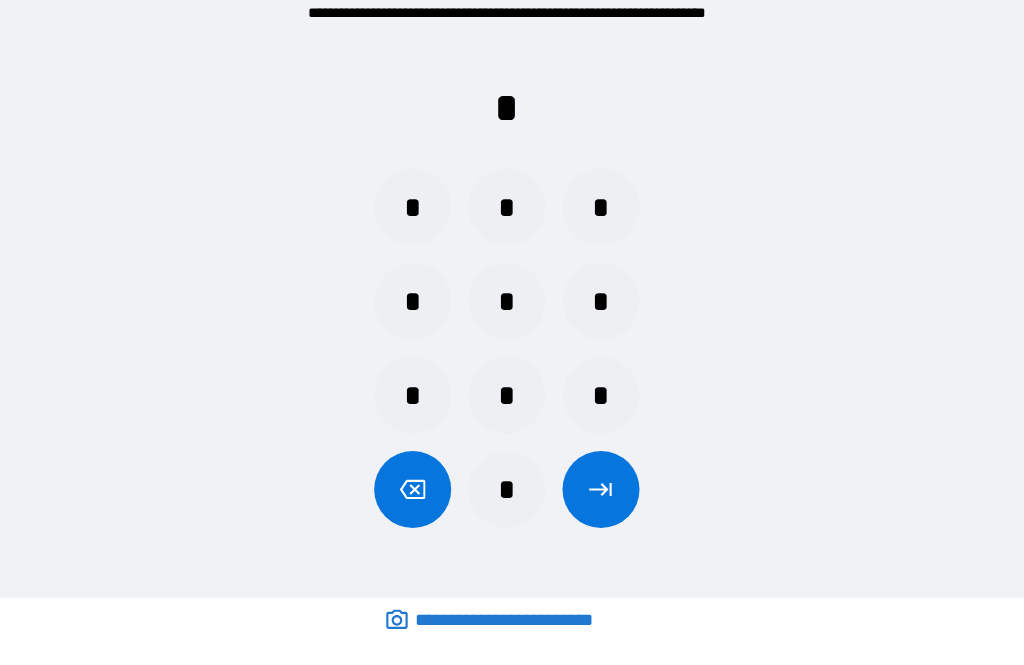 click on "*" at bounding box center (512, 413) 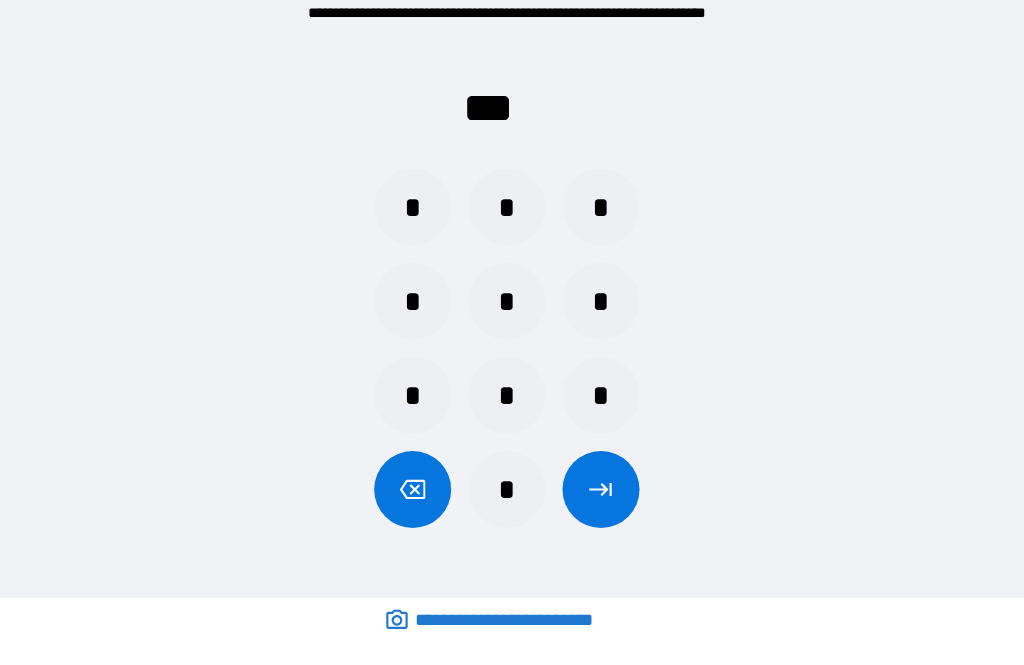 click on "*" at bounding box center [512, 501] 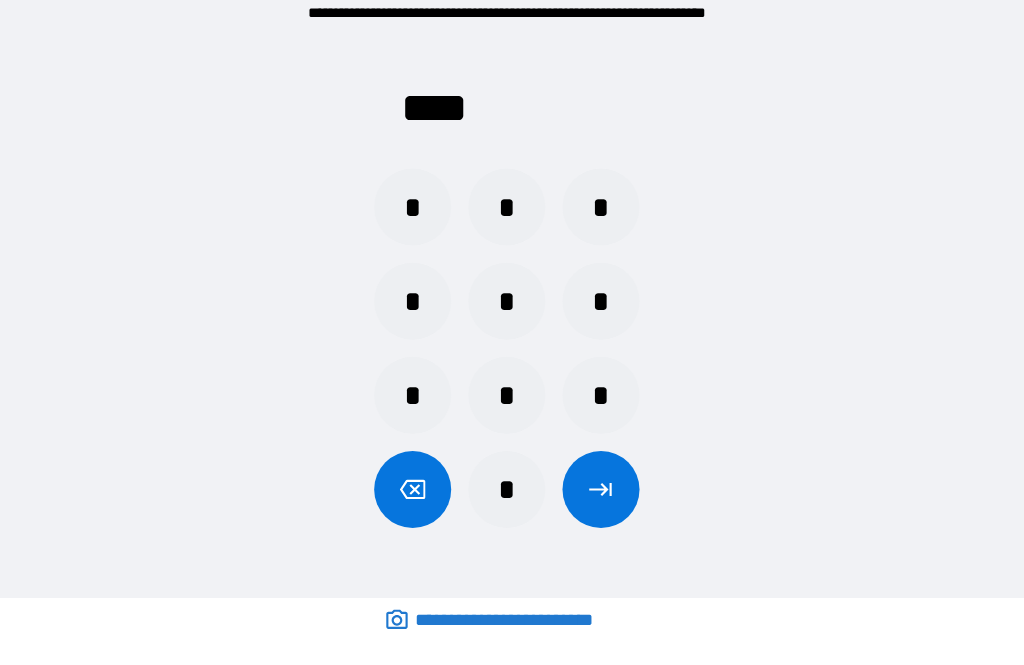 click on "**** * * * * * * * * * *" at bounding box center (512, 305) 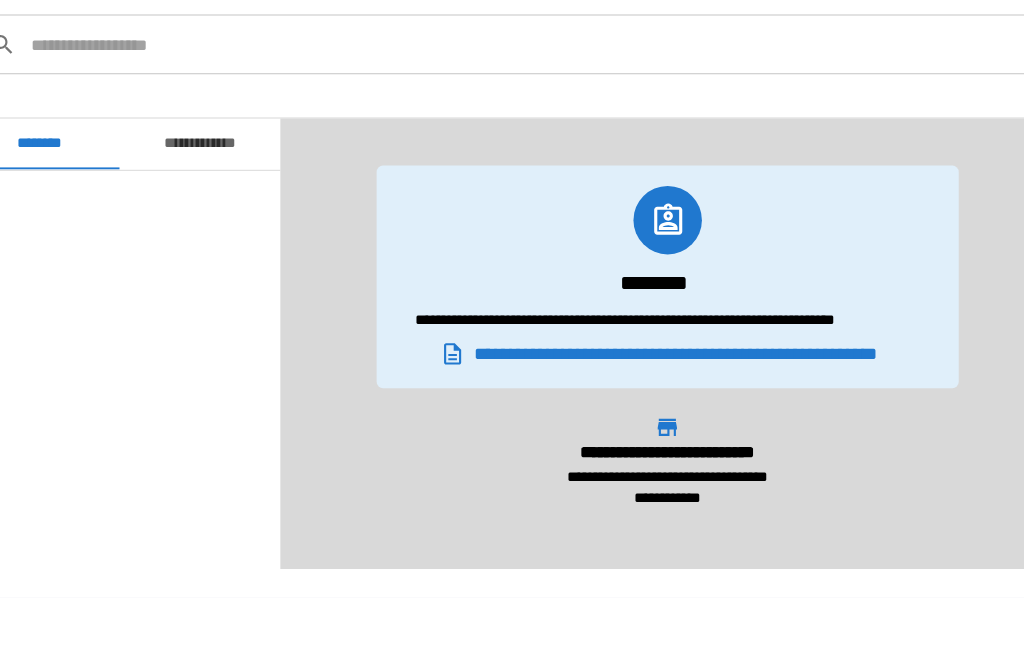 scroll, scrollTop: 1380, scrollLeft: 0, axis: vertical 